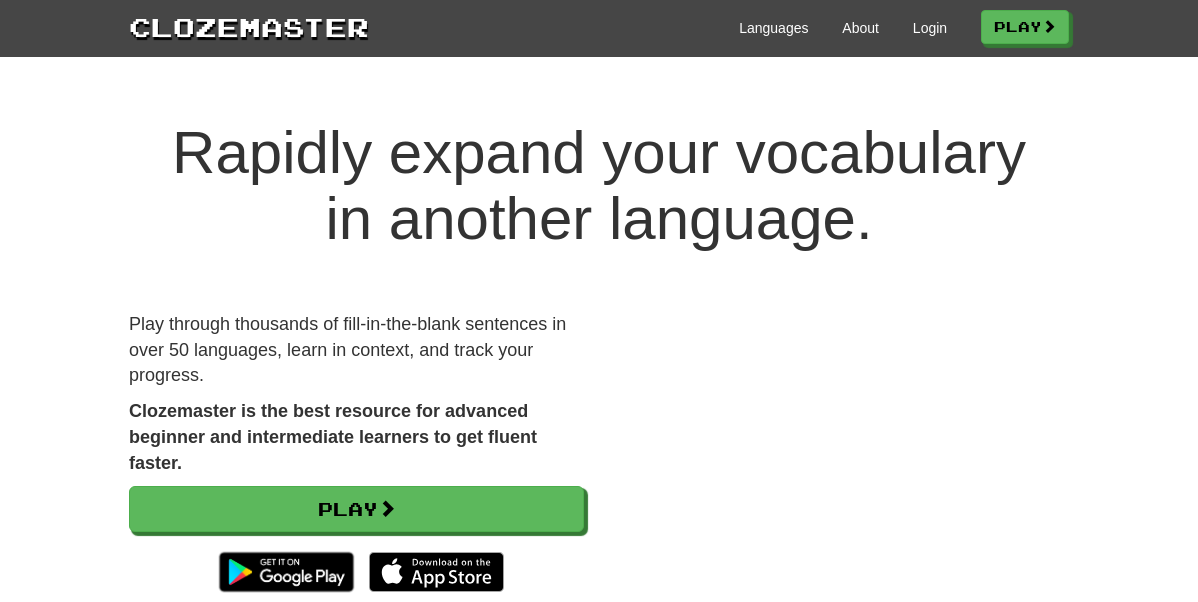 scroll, scrollTop: 0, scrollLeft: 0, axis: both 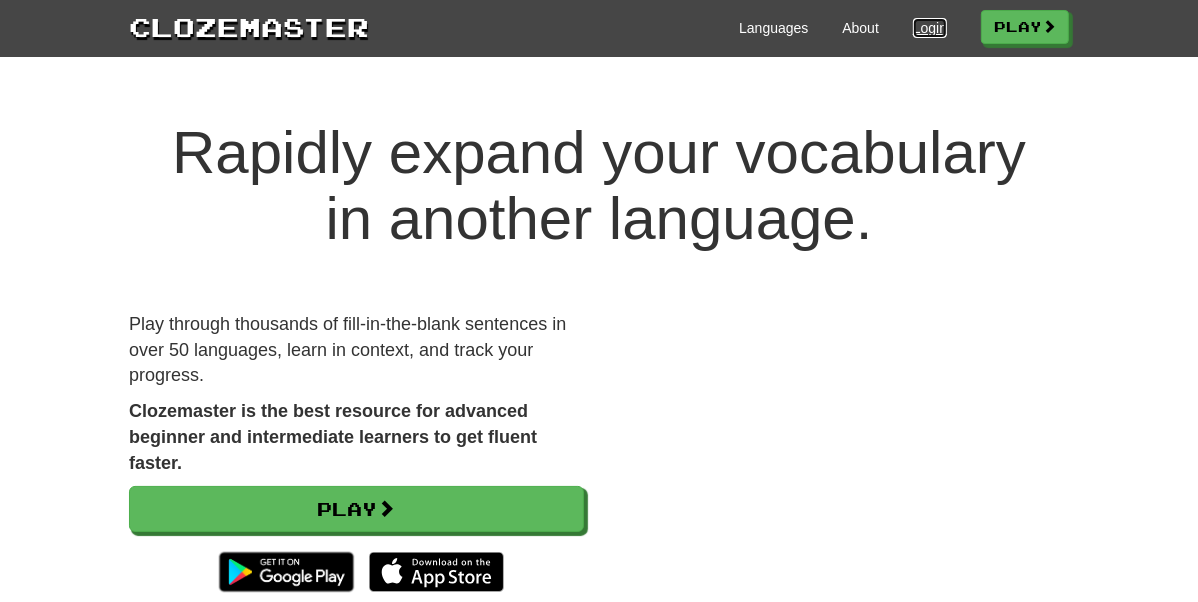 click on "Login" at bounding box center (930, 28) 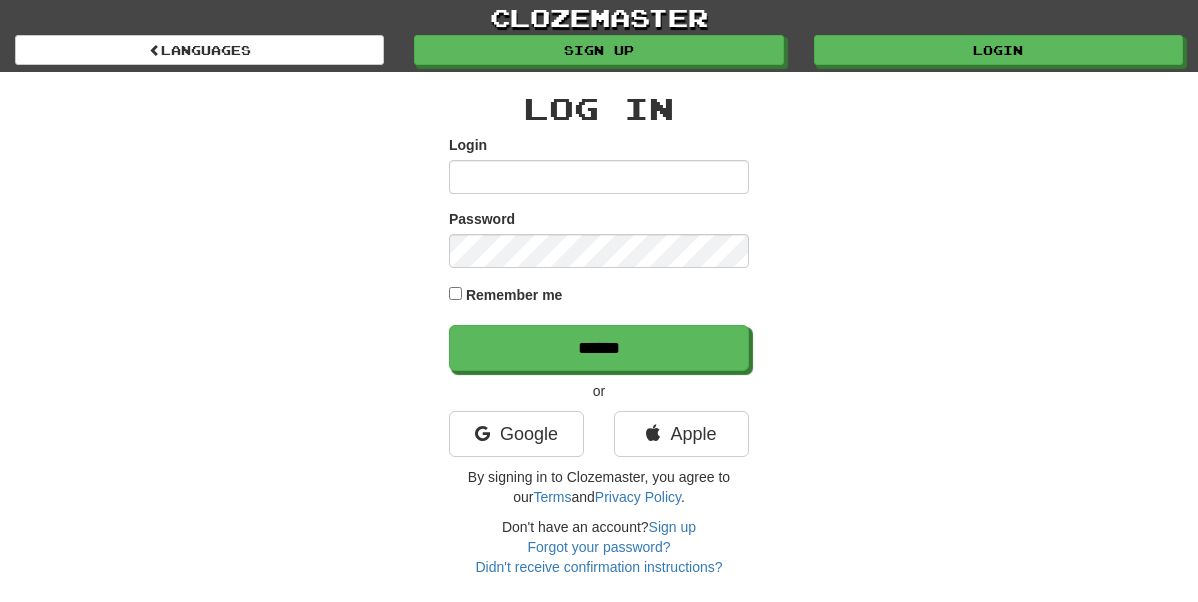 scroll, scrollTop: 0, scrollLeft: 0, axis: both 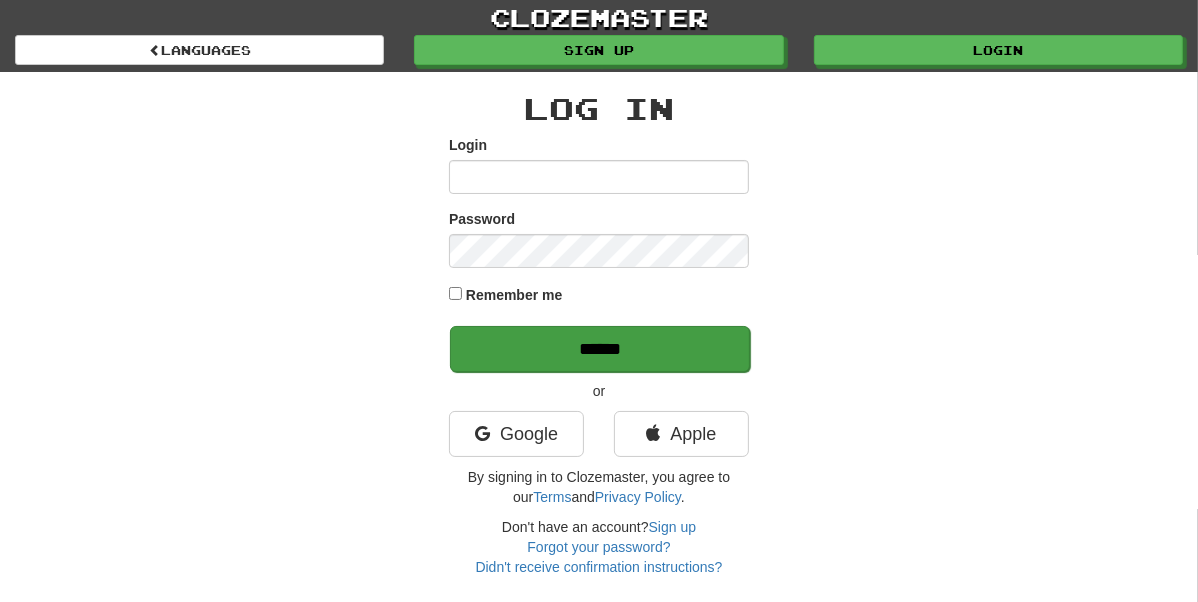 type on "**********" 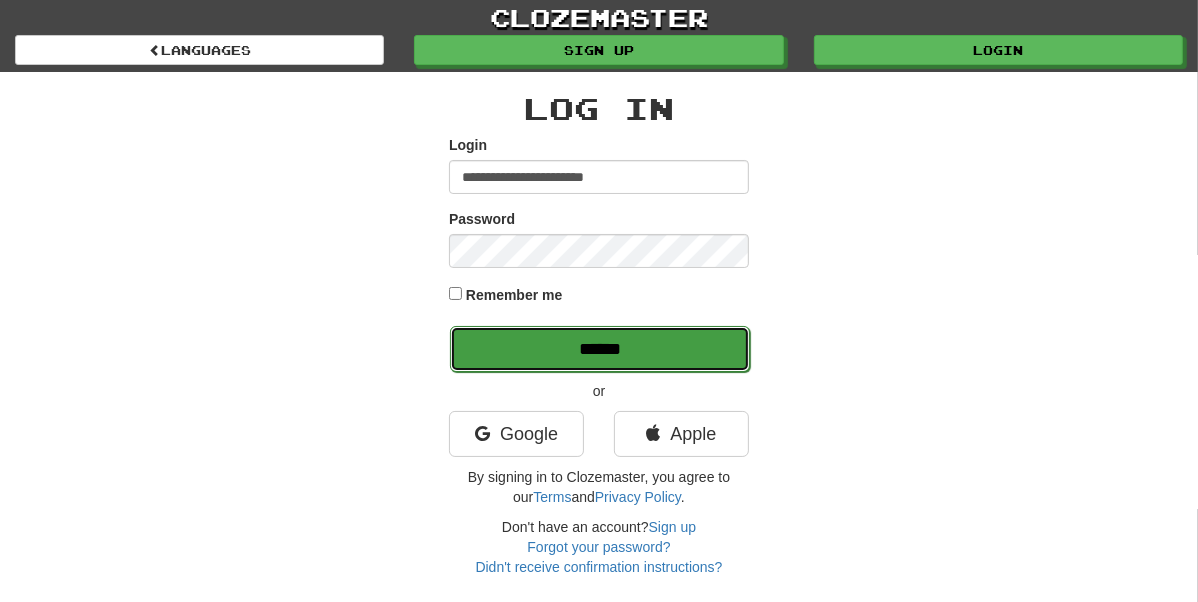 click on "******" at bounding box center [600, 349] 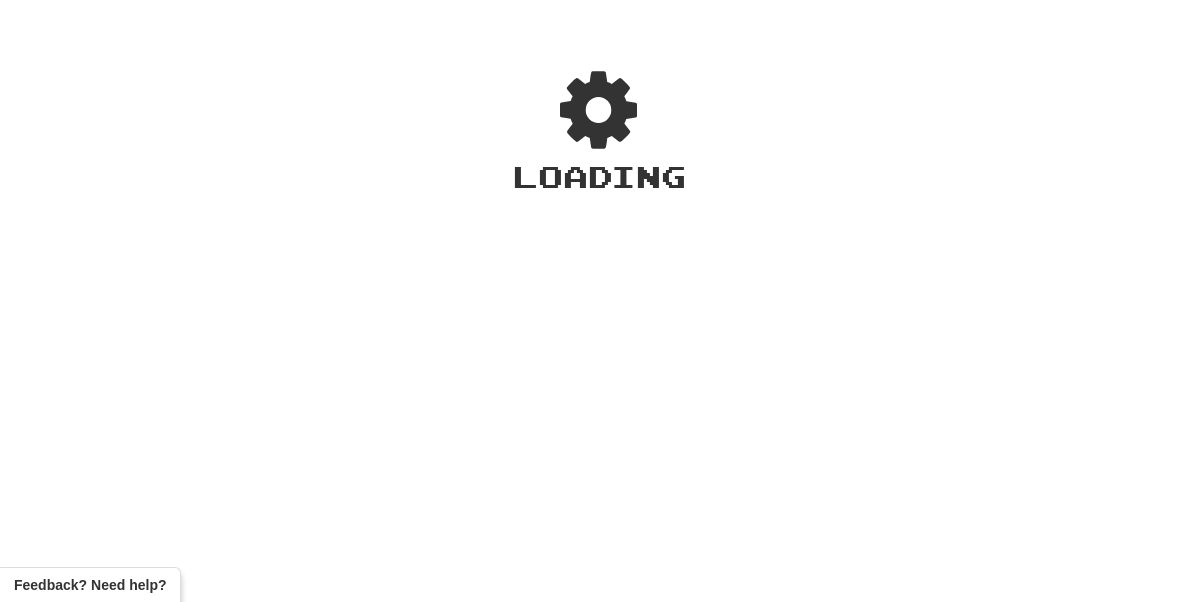 scroll, scrollTop: 0, scrollLeft: 0, axis: both 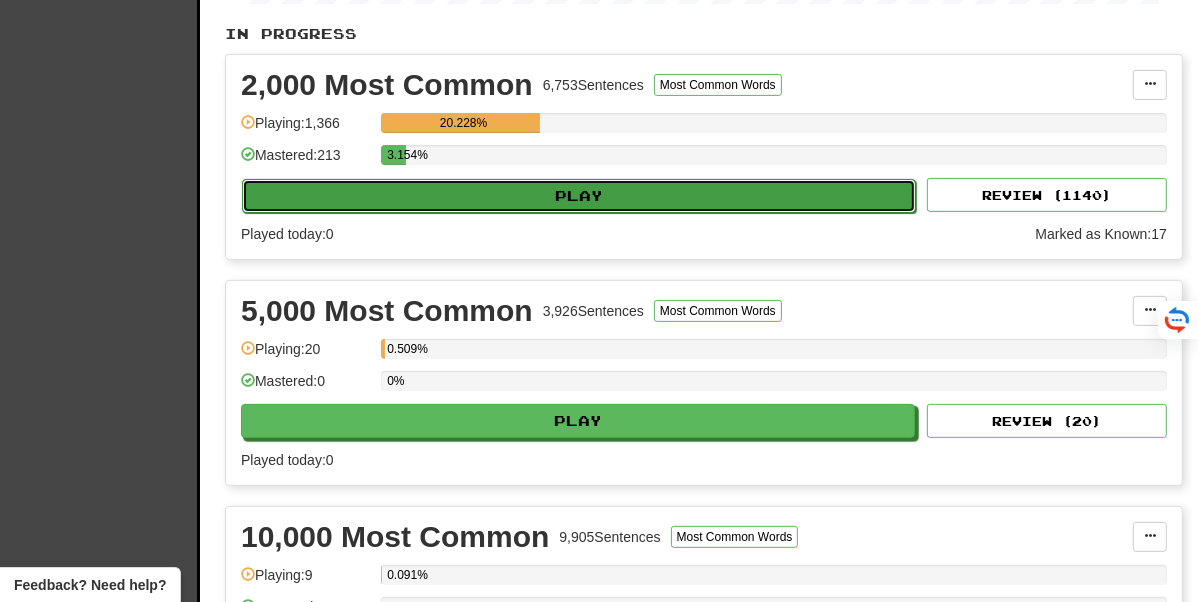 click on "Play" at bounding box center (579, 196) 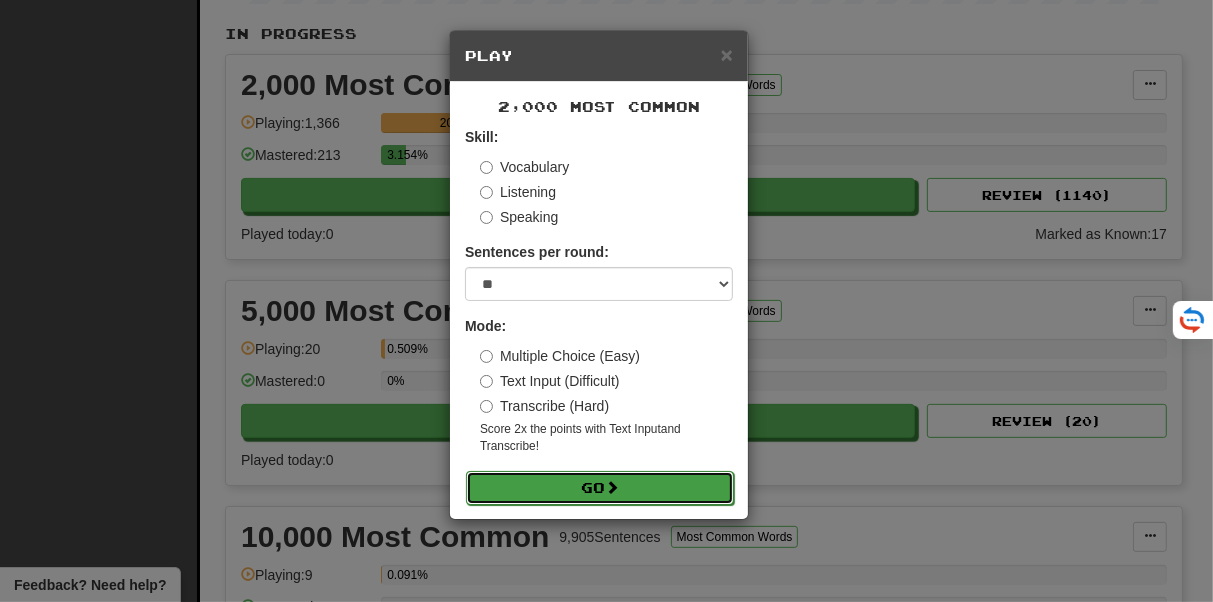 drag, startPoint x: 555, startPoint y: 488, endPoint x: 515, endPoint y: 482, distance: 40.4475 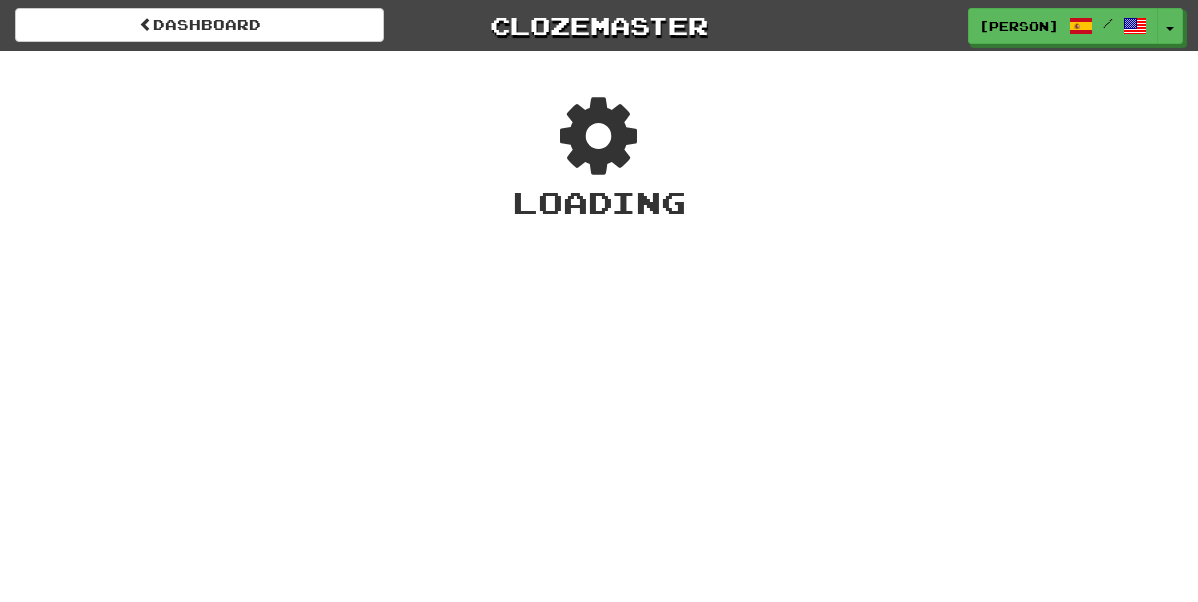 scroll, scrollTop: 0, scrollLeft: 0, axis: both 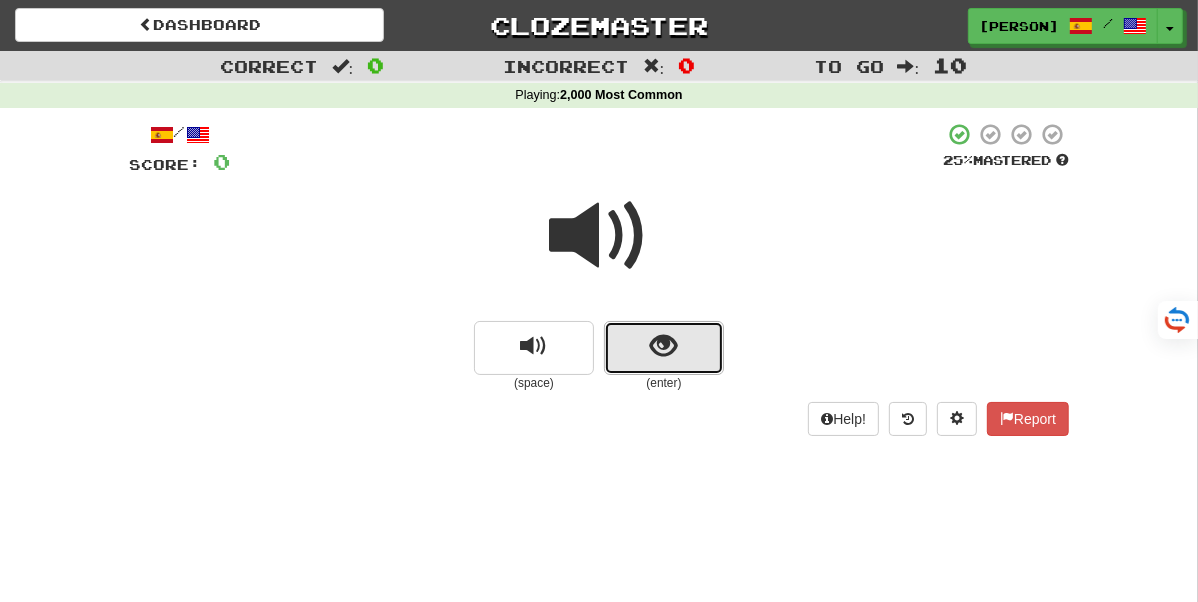 click at bounding box center [664, 346] 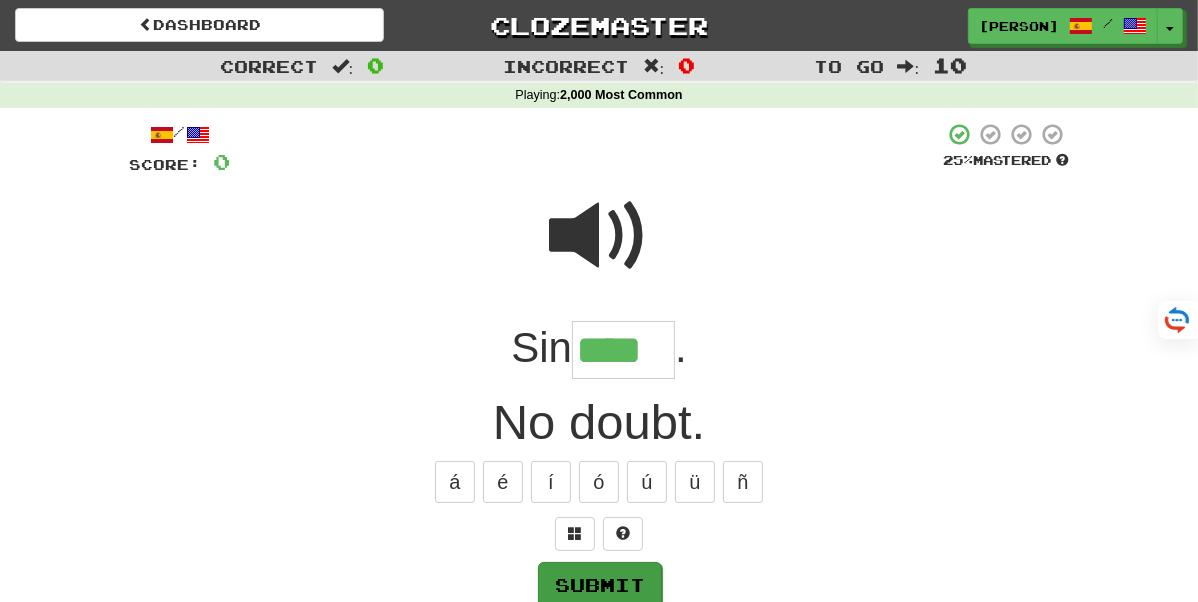type on "****" 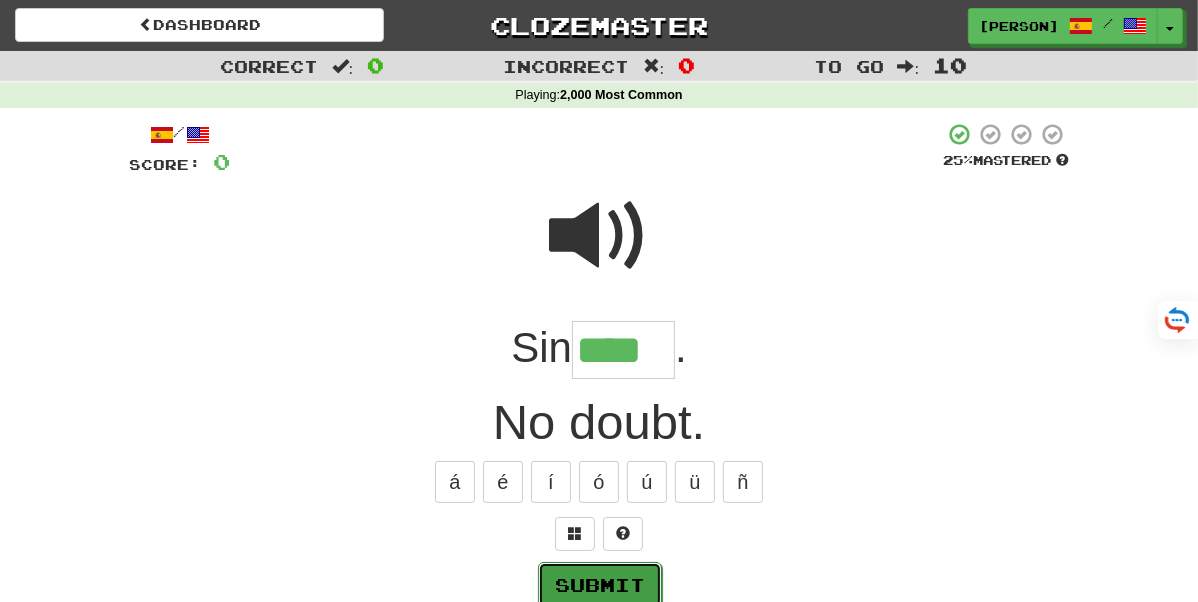 click on "Submit" at bounding box center [600, 585] 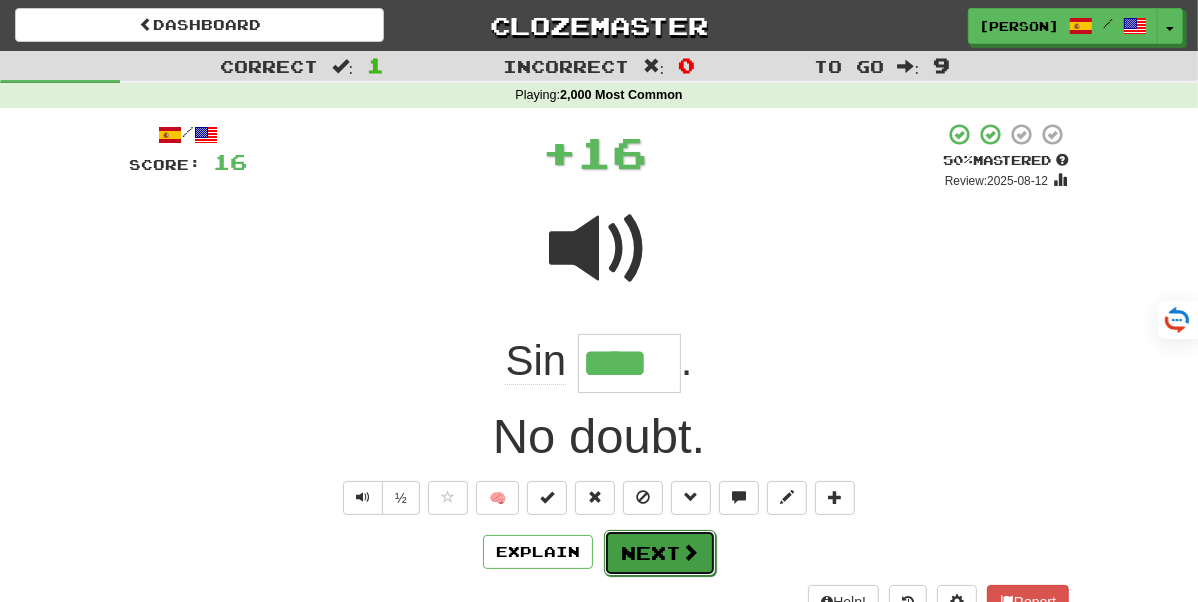 click on "Next" at bounding box center (660, 553) 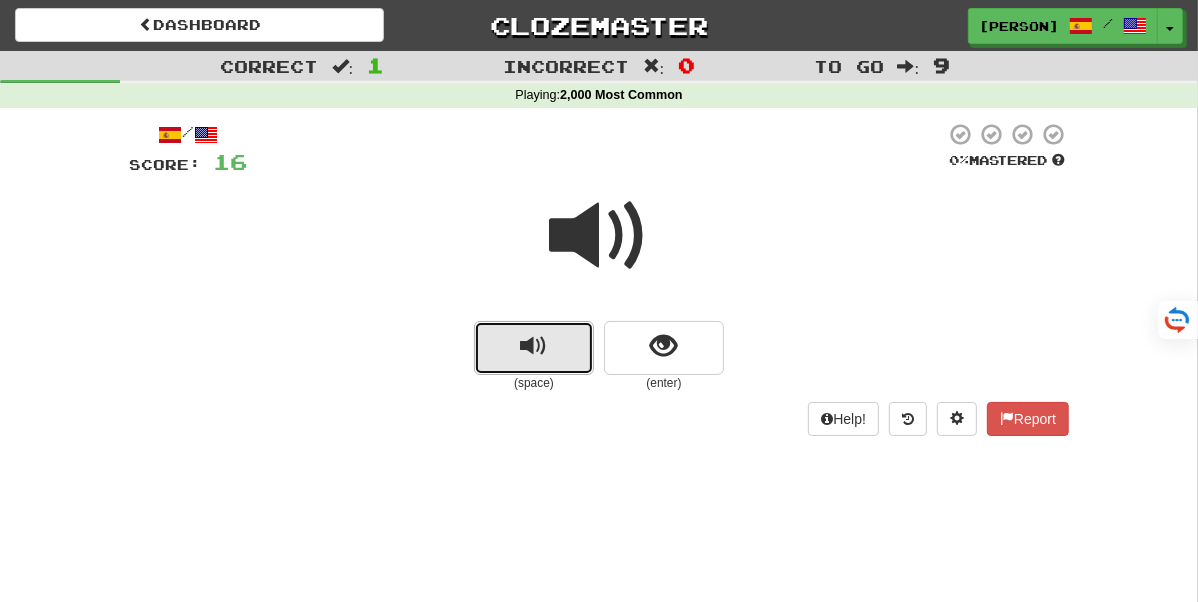 click at bounding box center (534, 346) 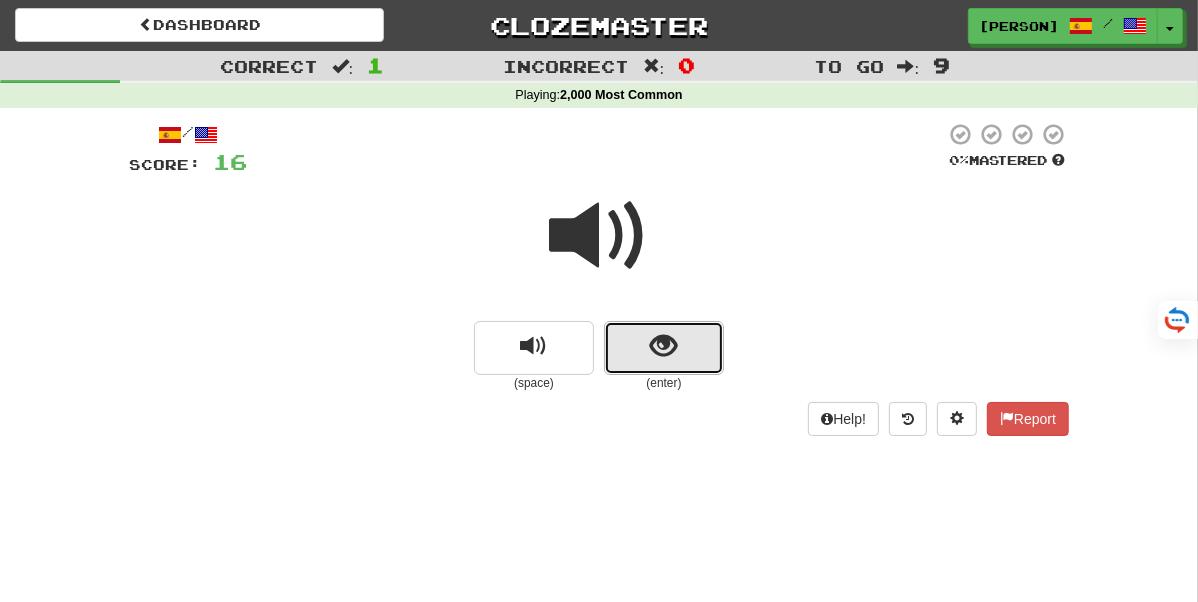 click at bounding box center [664, 348] 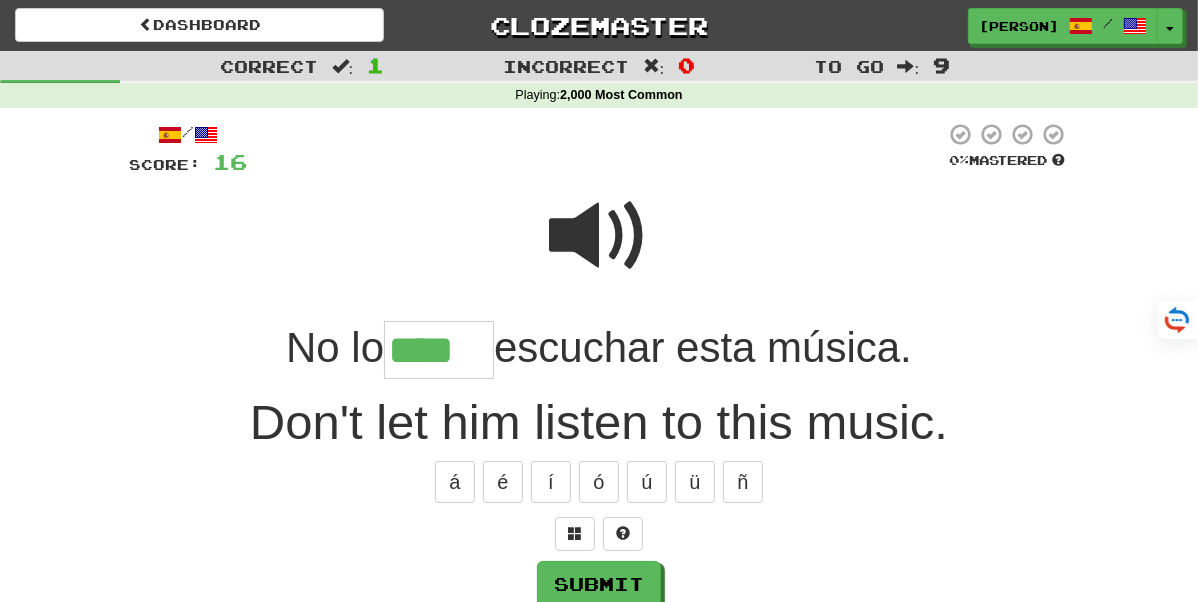 click on "á é í ó ú ü ñ" at bounding box center [599, 482] 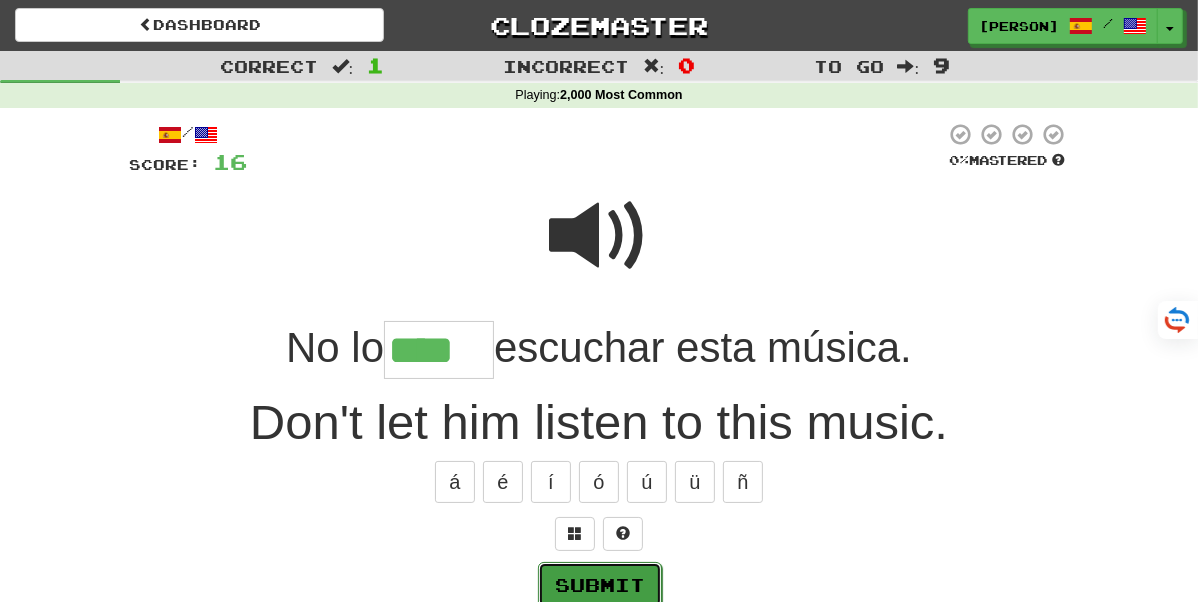 click on "Submit" at bounding box center [600, 585] 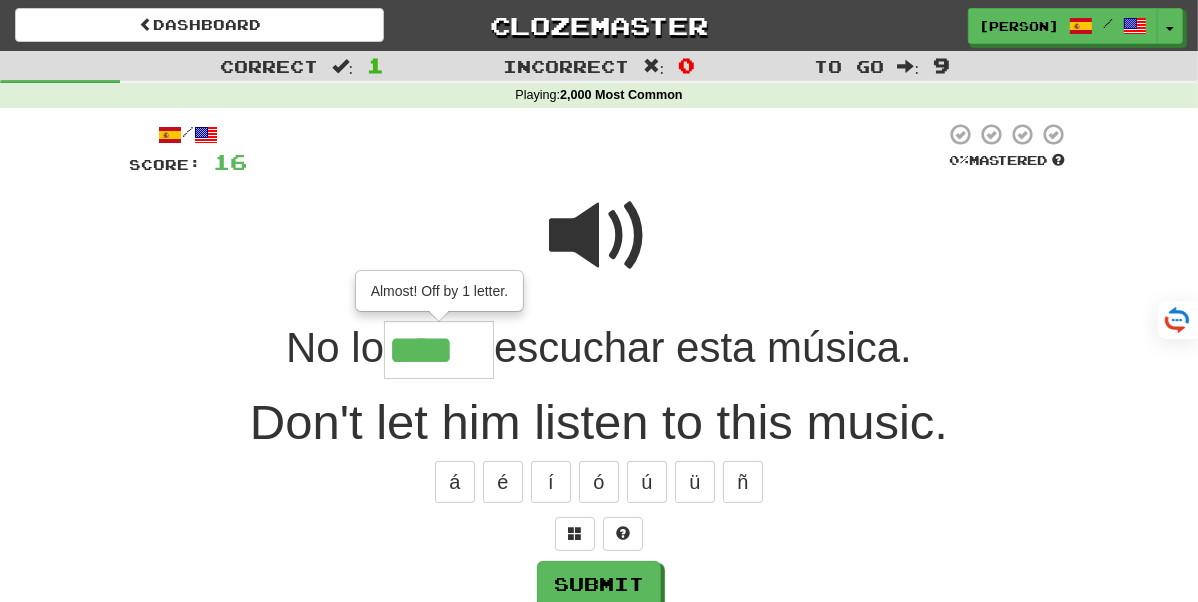 click on "****" at bounding box center (439, 350) 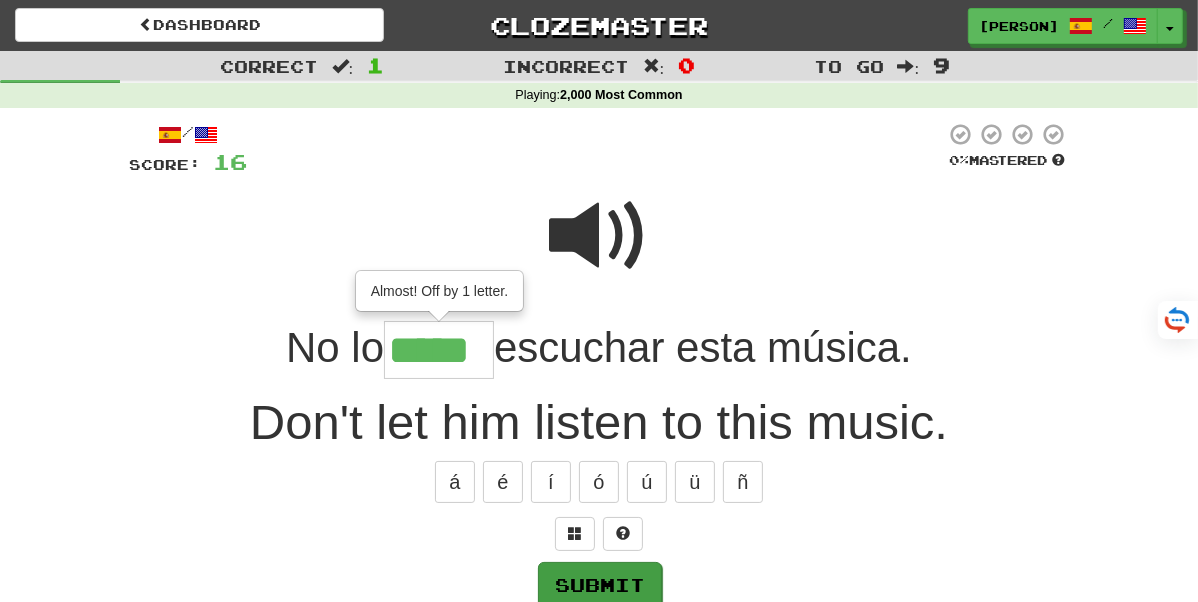 type on "*****" 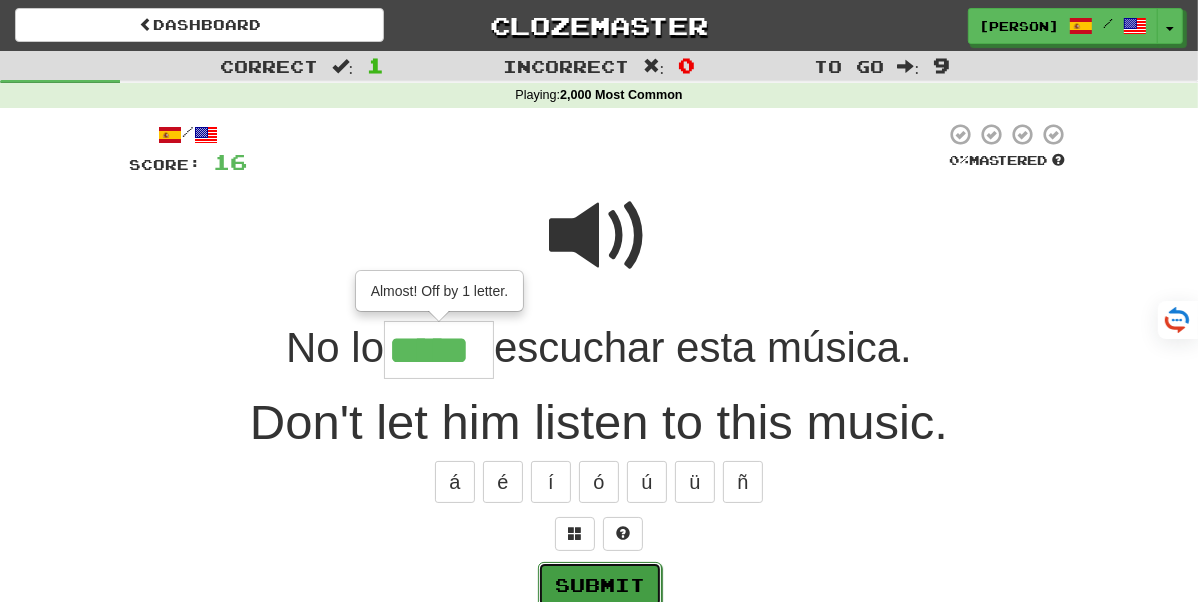 click on "Submit" at bounding box center (600, 585) 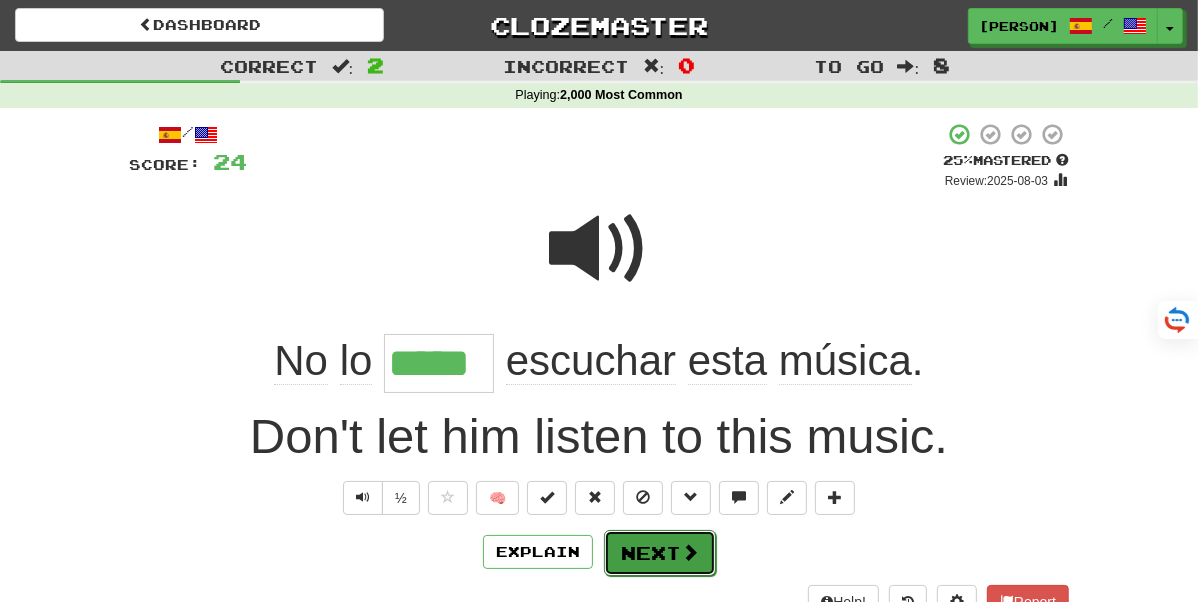 click on "Next" at bounding box center [660, 553] 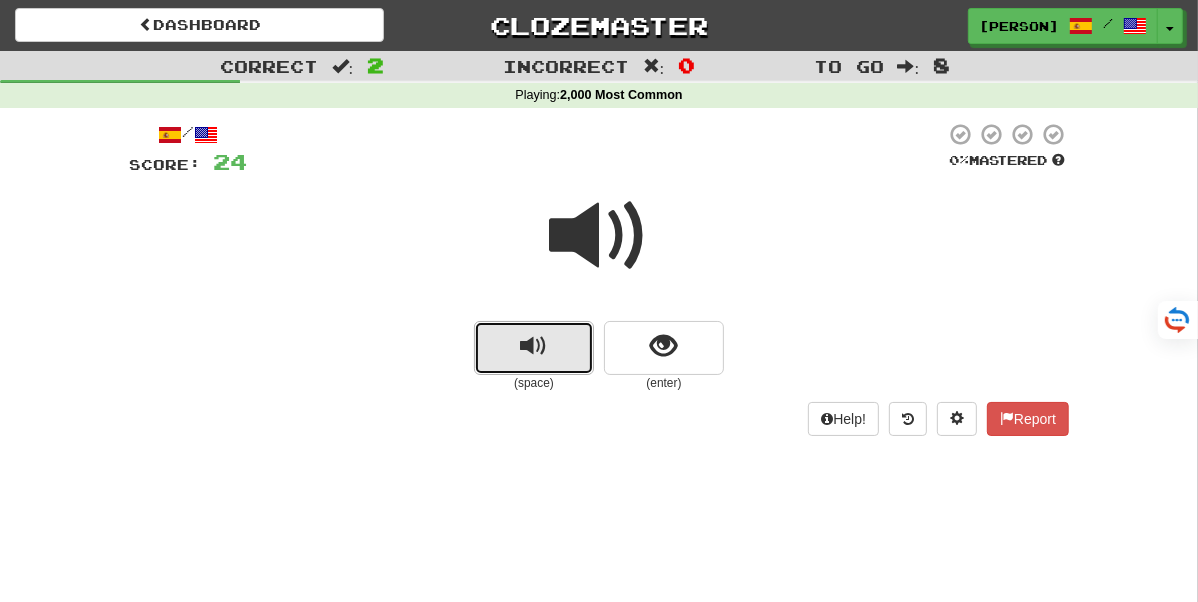click at bounding box center (534, 346) 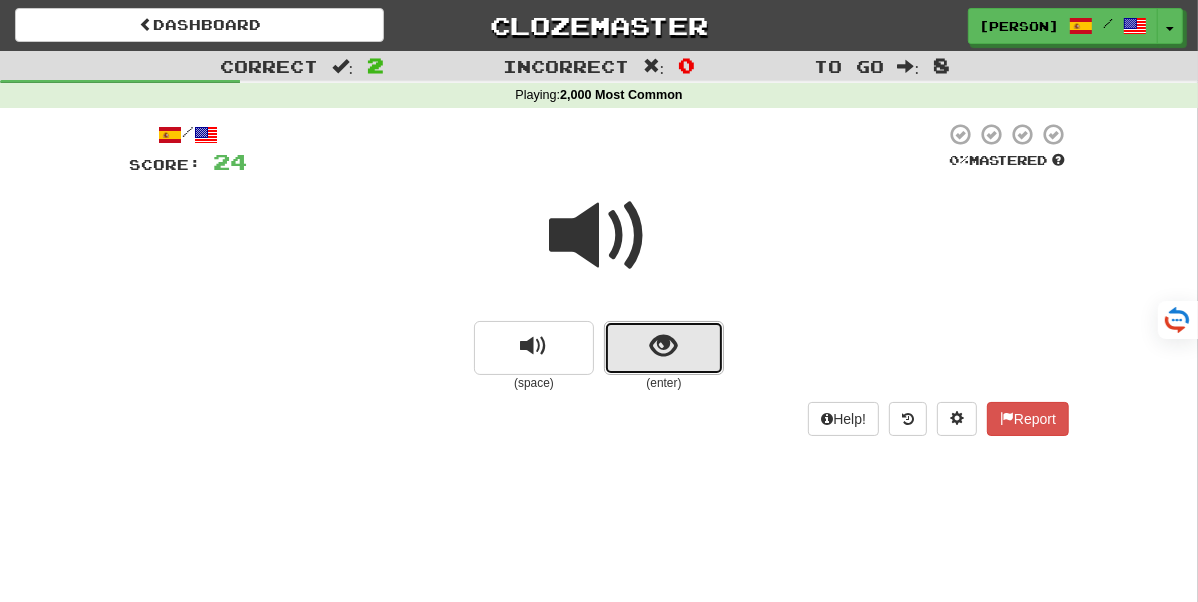 click at bounding box center (664, 346) 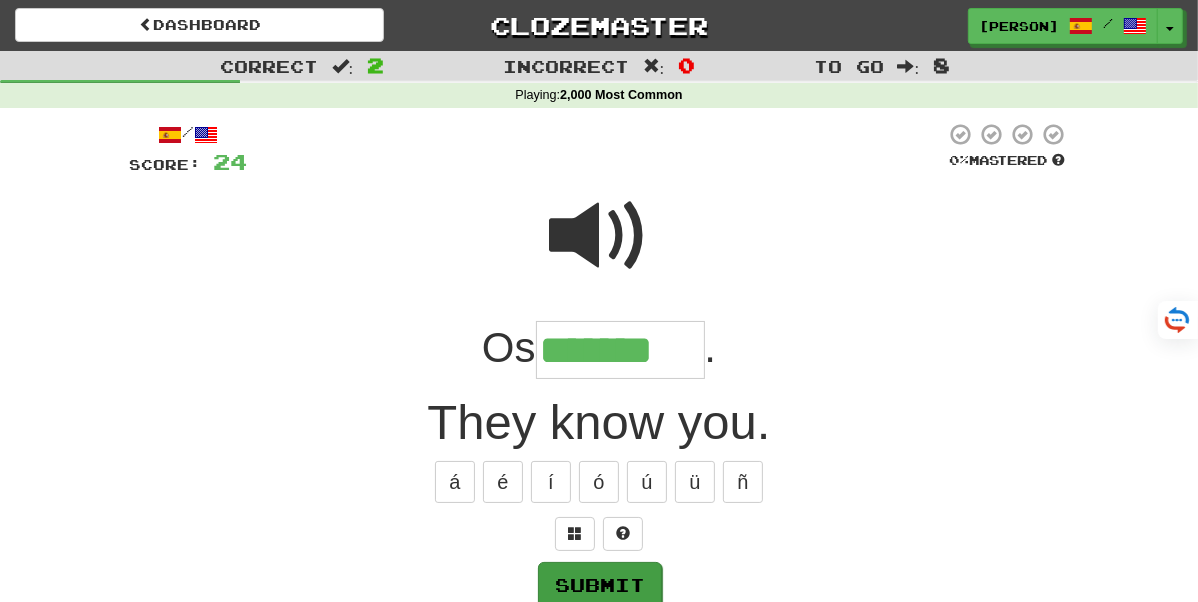 type on "*******" 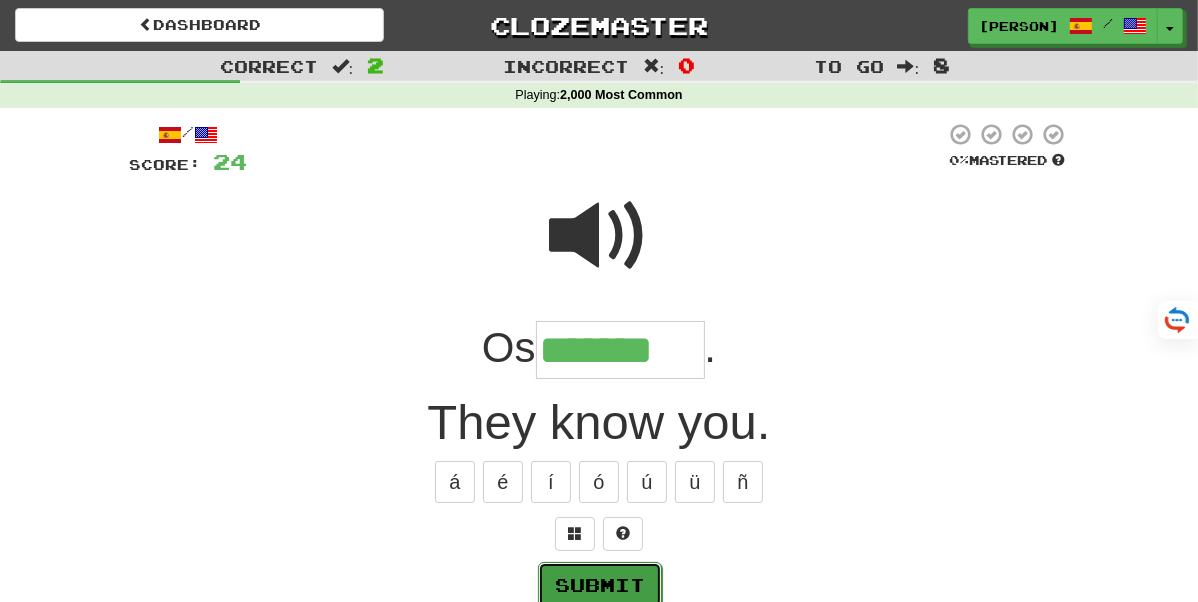 click on "Submit" at bounding box center (600, 585) 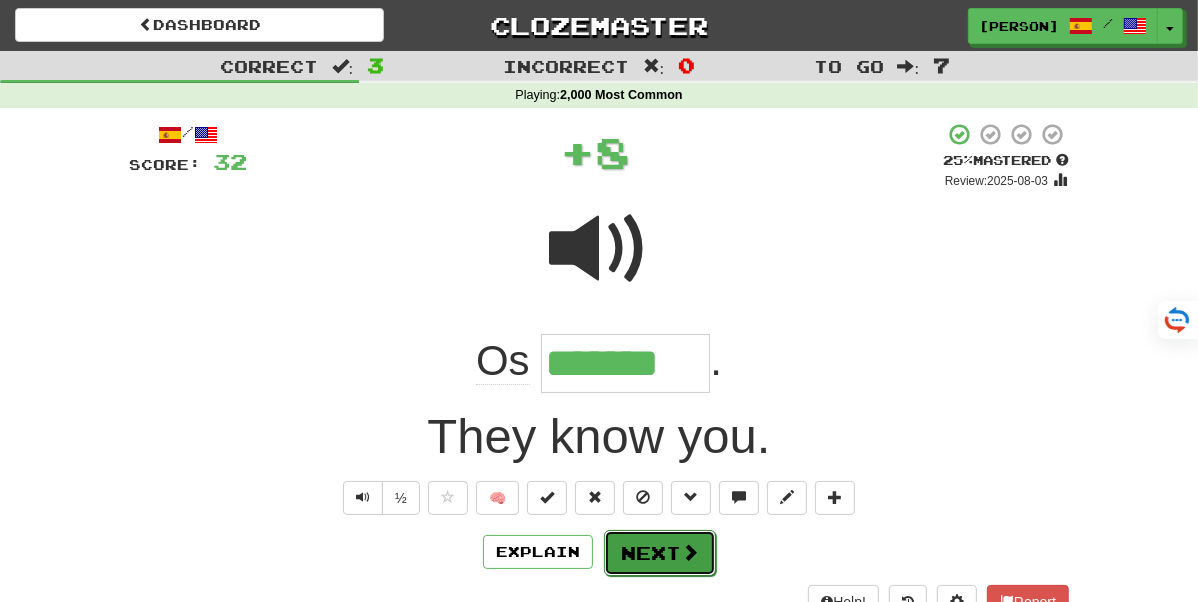 click on "Next" at bounding box center (660, 553) 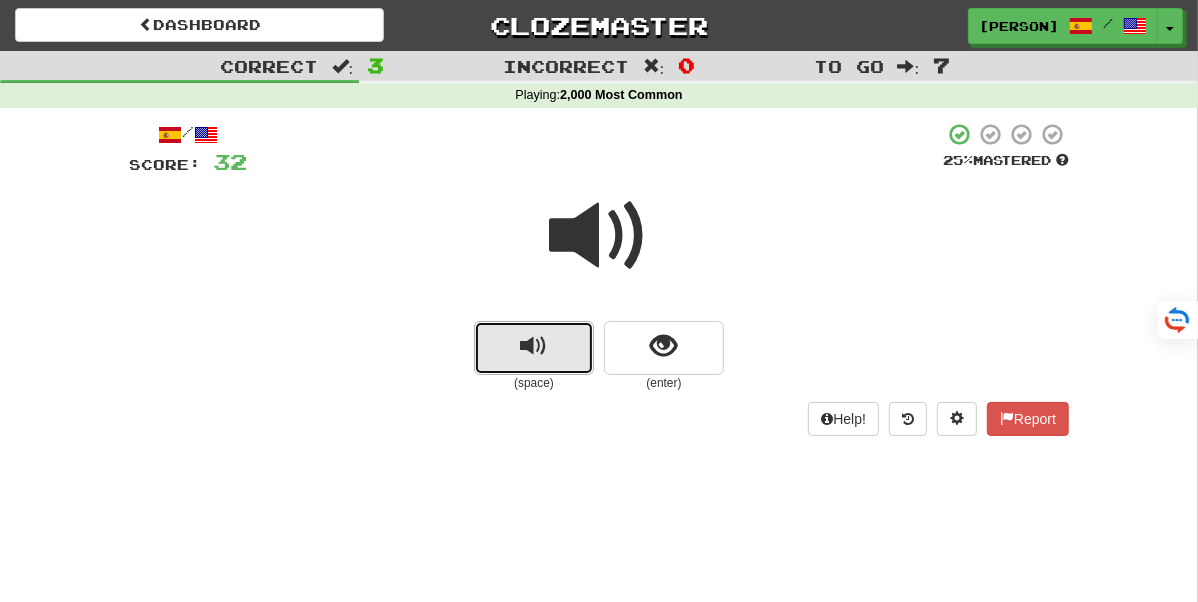 click at bounding box center (534, 348) 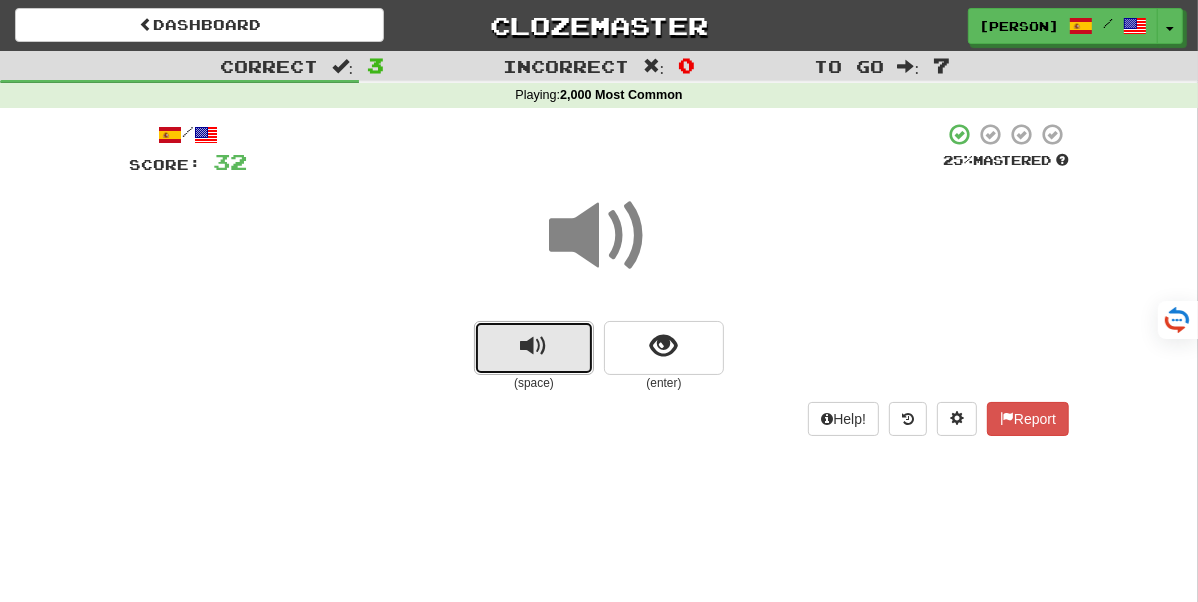 click at bounding box center [534, 348] 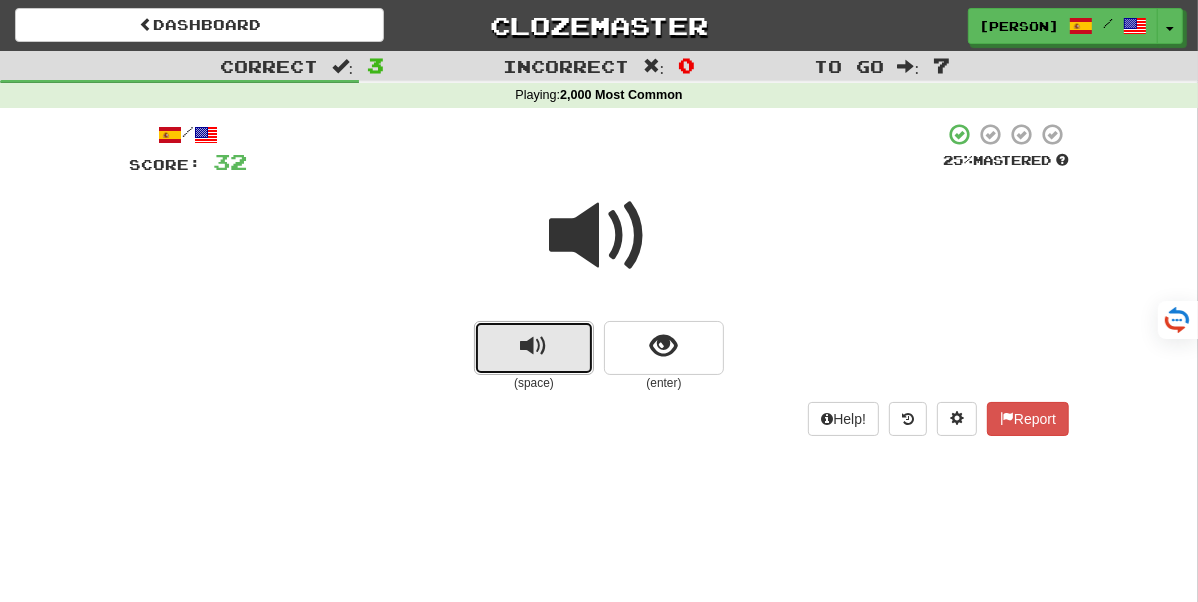 click at bounding box center [534, 346] 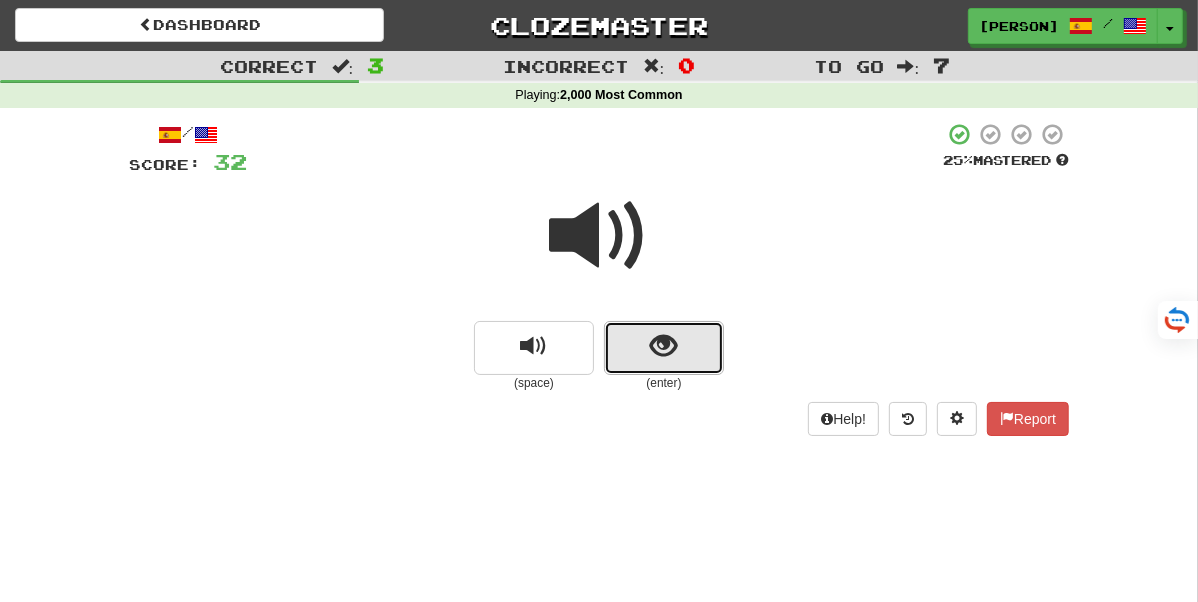 click at bounding box center [664, 346] 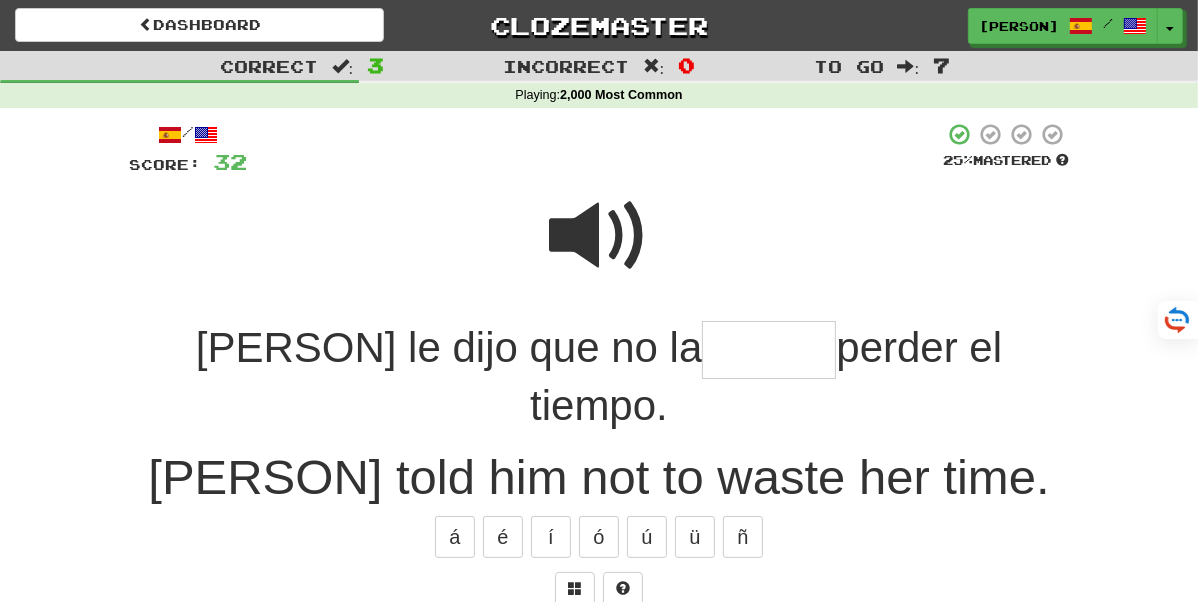 click at bounding box center [599, 236] 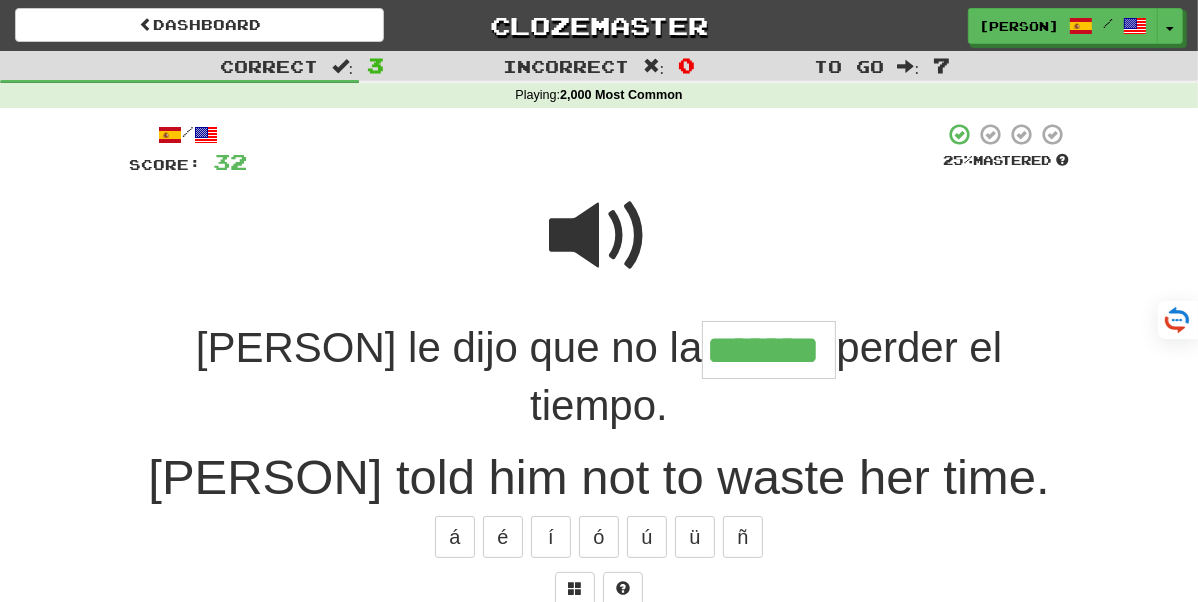 type on "*******" 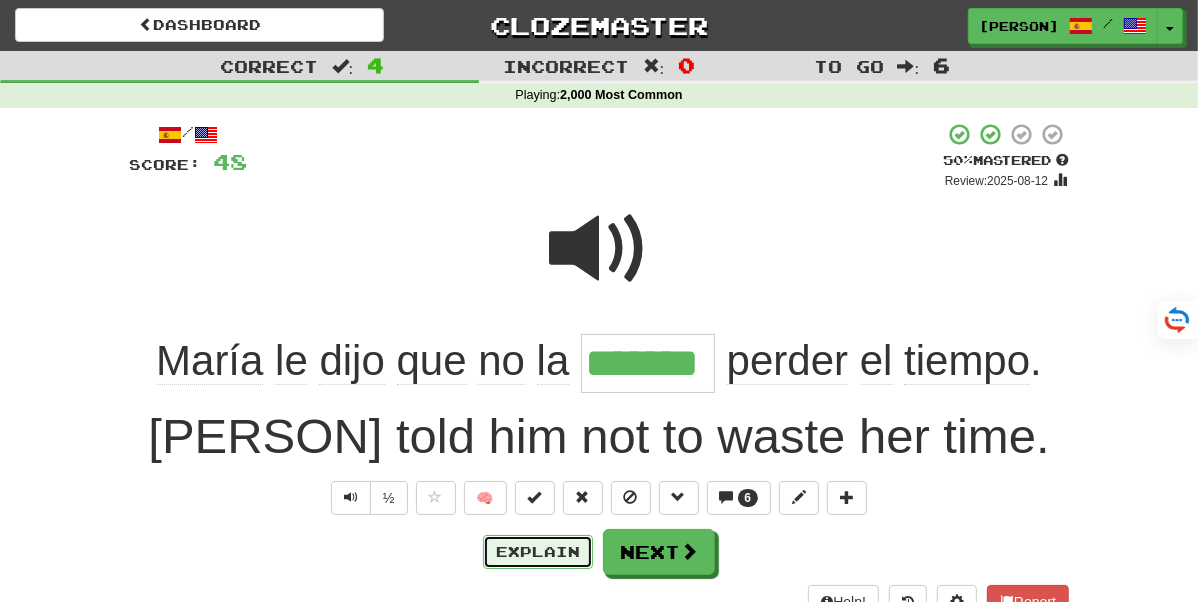 click on "Explain" at bounding box center [538, 552] 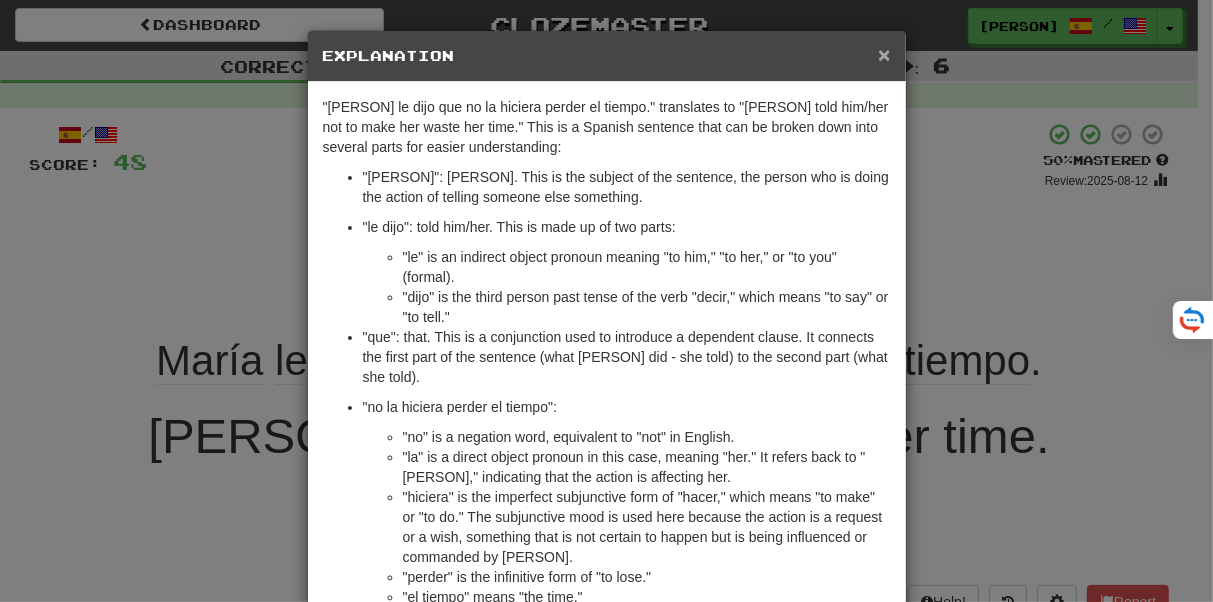 click on "×" at bounding box center [884, 54] 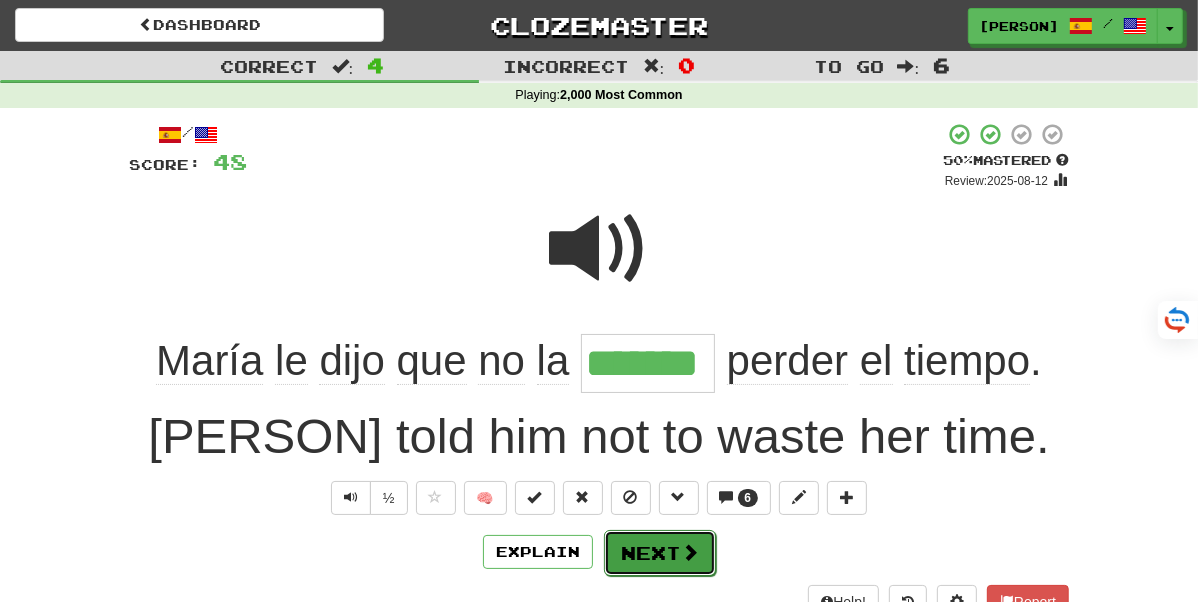 click on "Next" at bounding box center (660, 553) 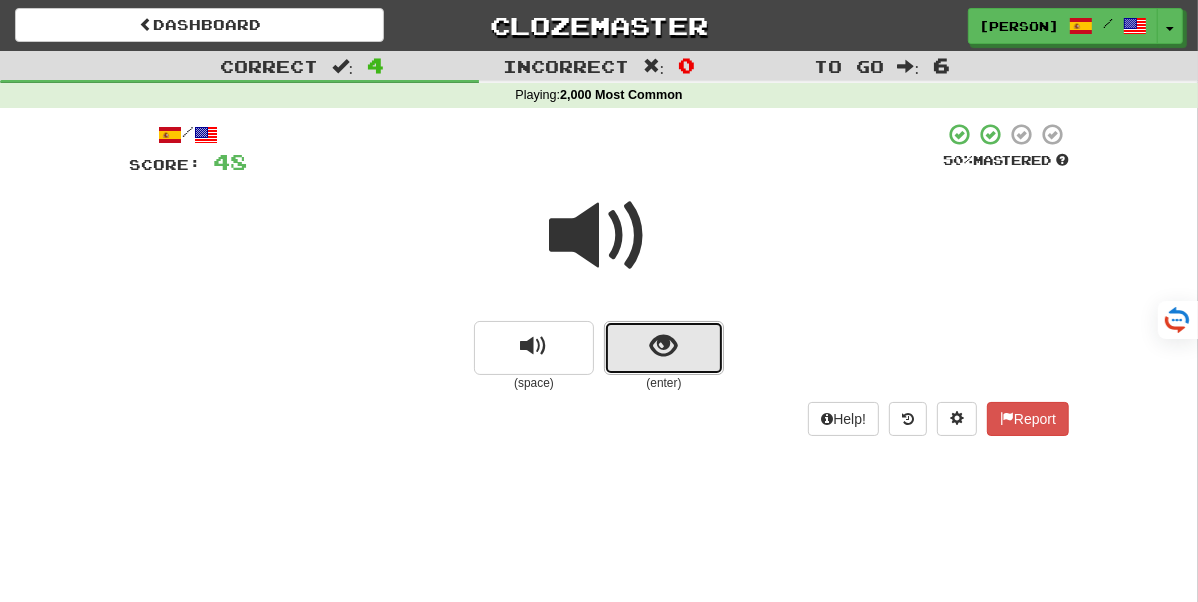 click at bounding box center (664, 346) 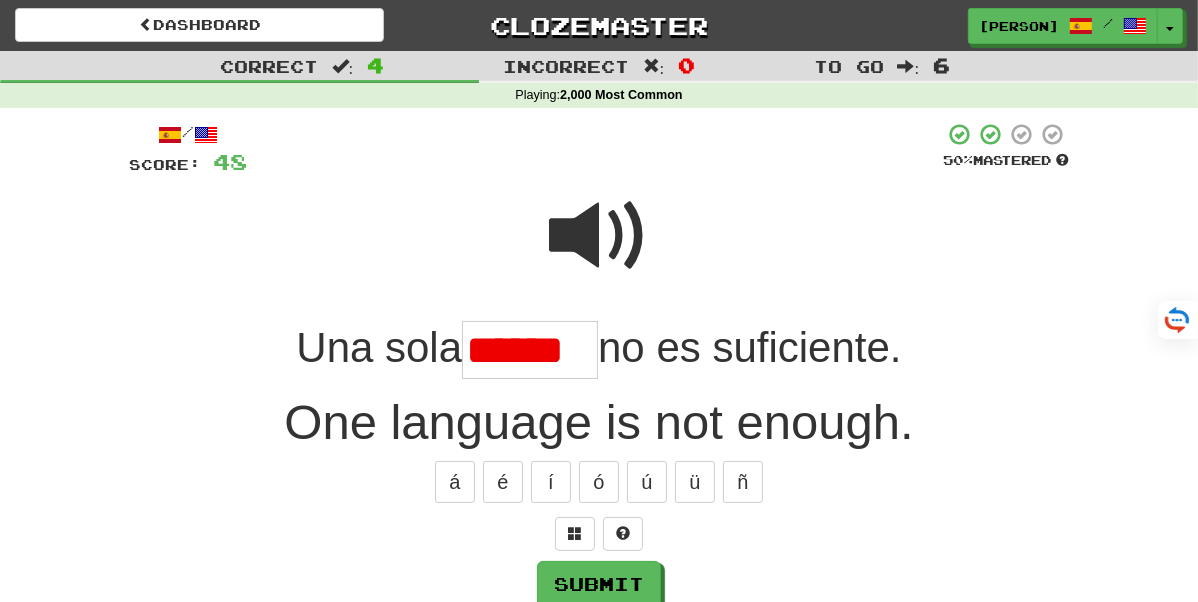 click at bounding box center (599, 236) 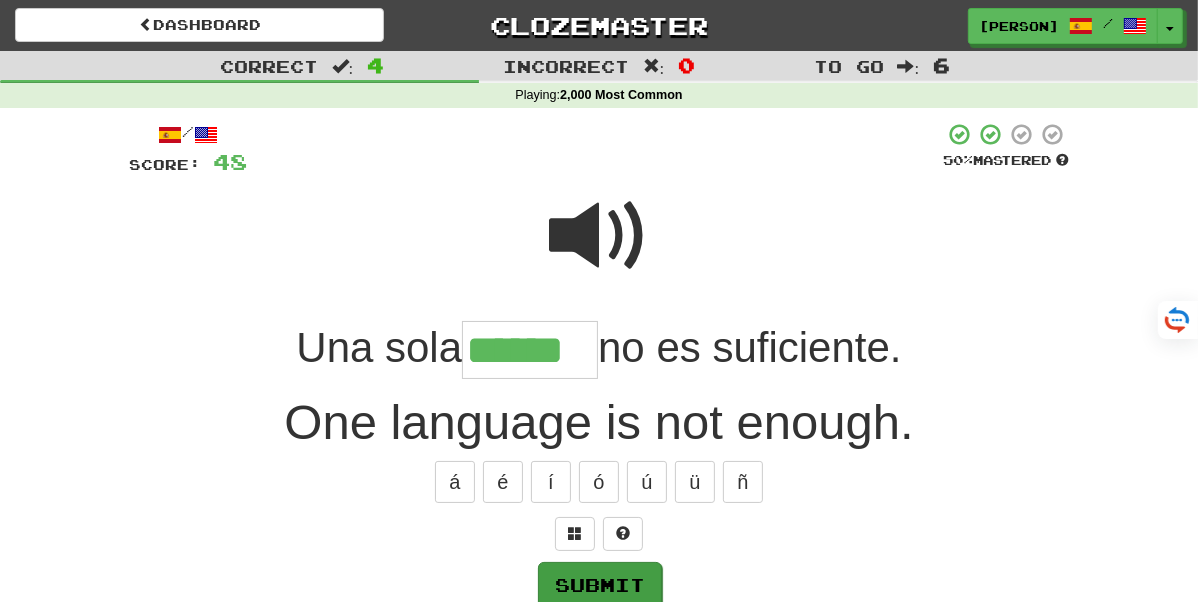 type on "******" 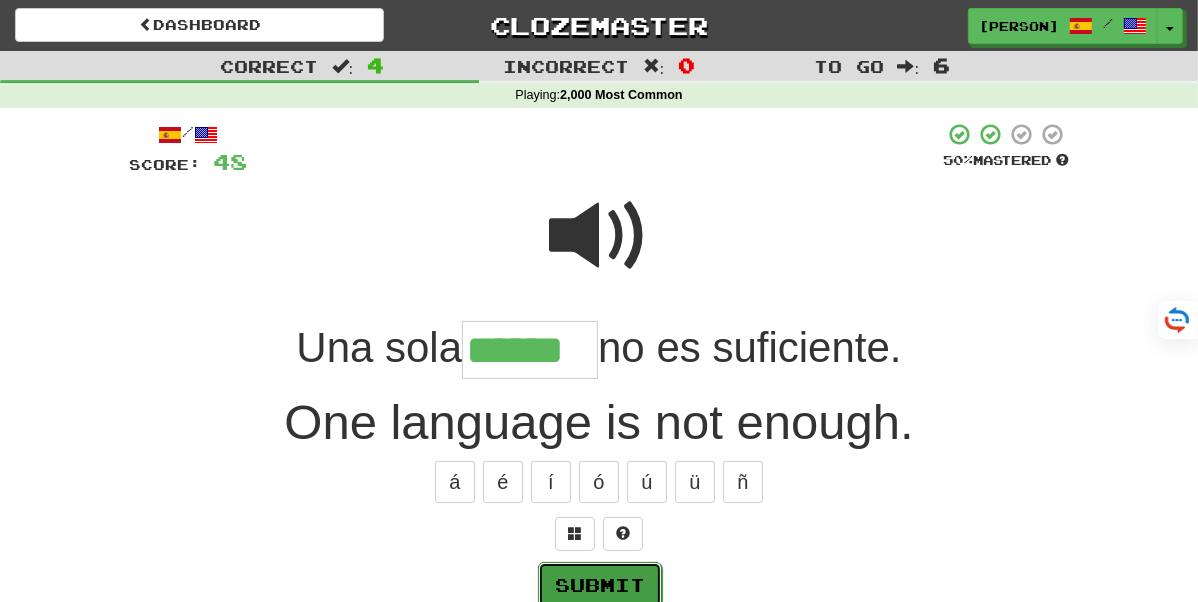 click on "Submit" at bounding box center (600, 585) 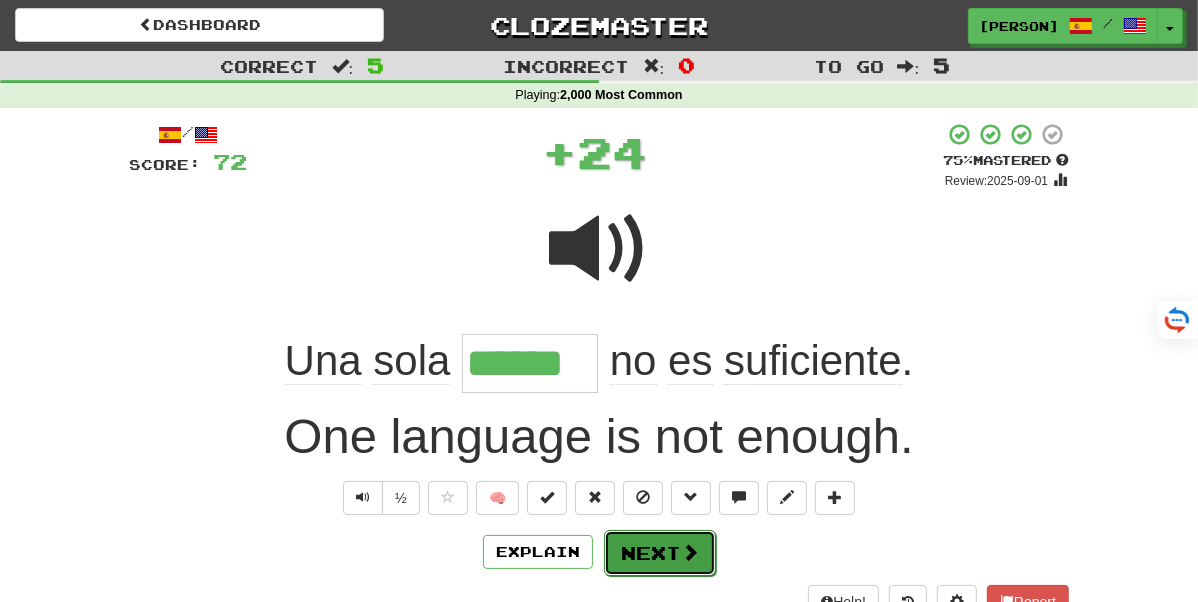 click on "Next" at bounding box center [660, 553] 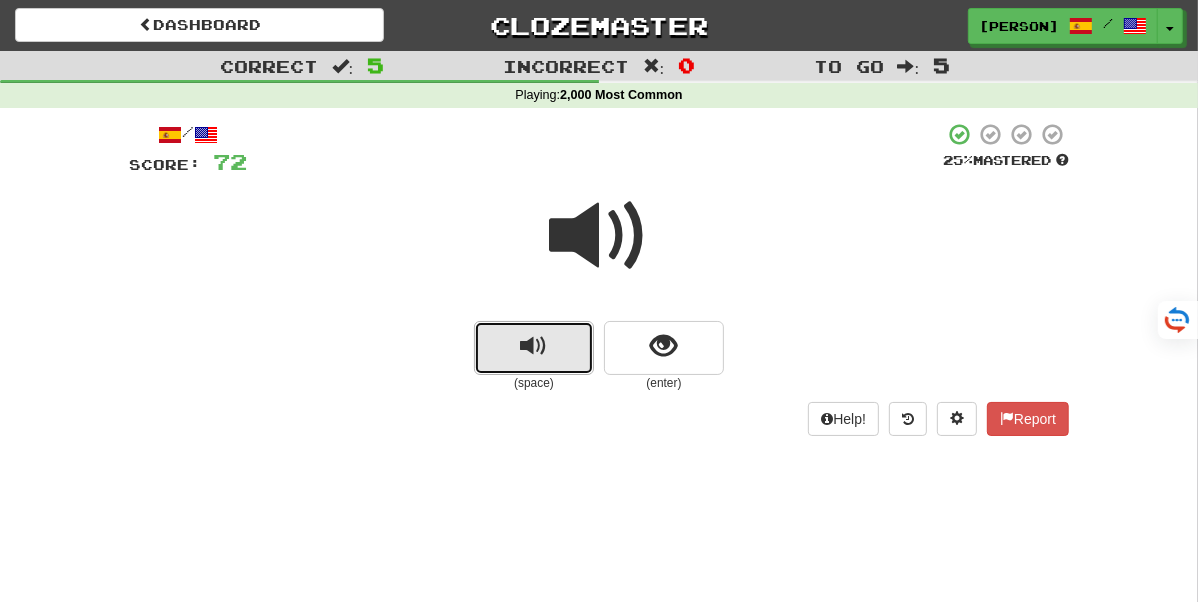 click at bounding box center (534, 346) 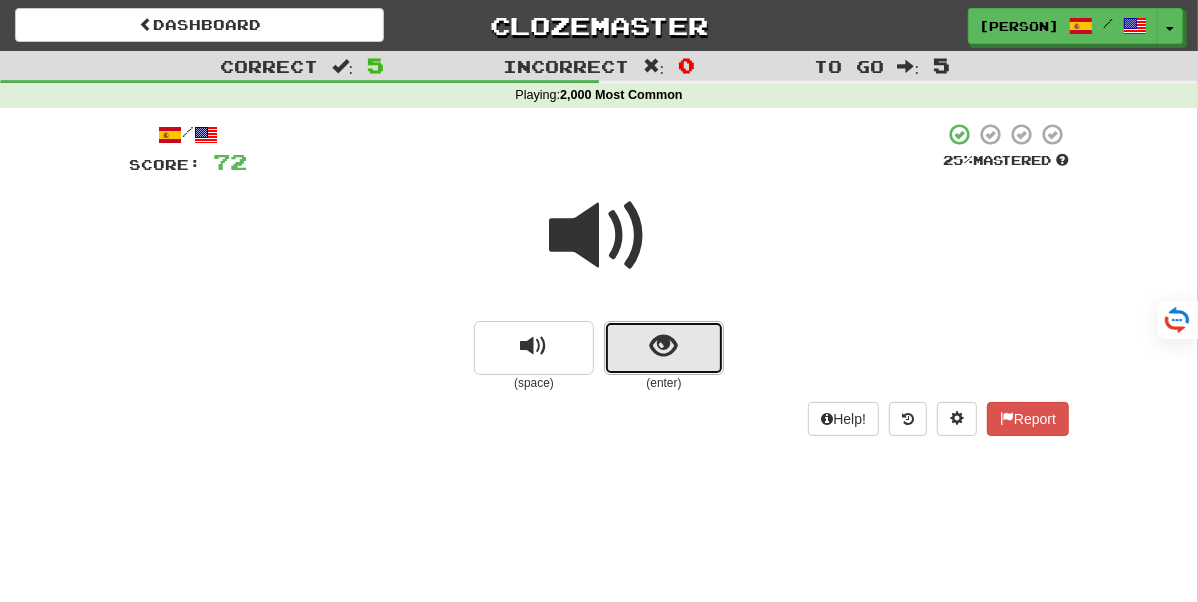 click at bounding box center (664, 346) 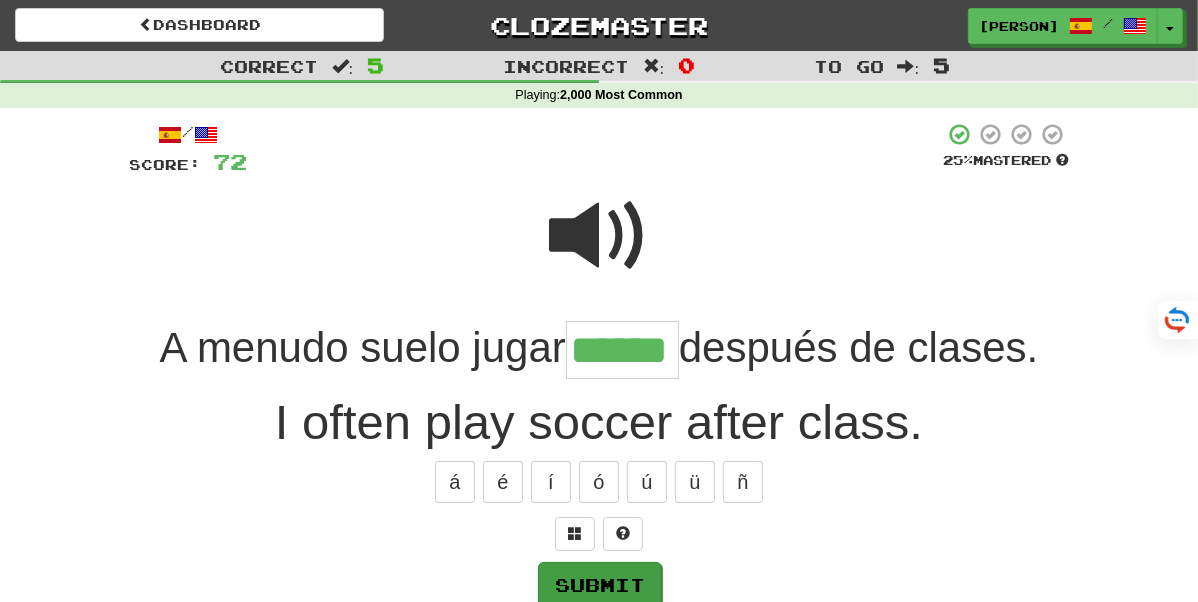 type on "******" 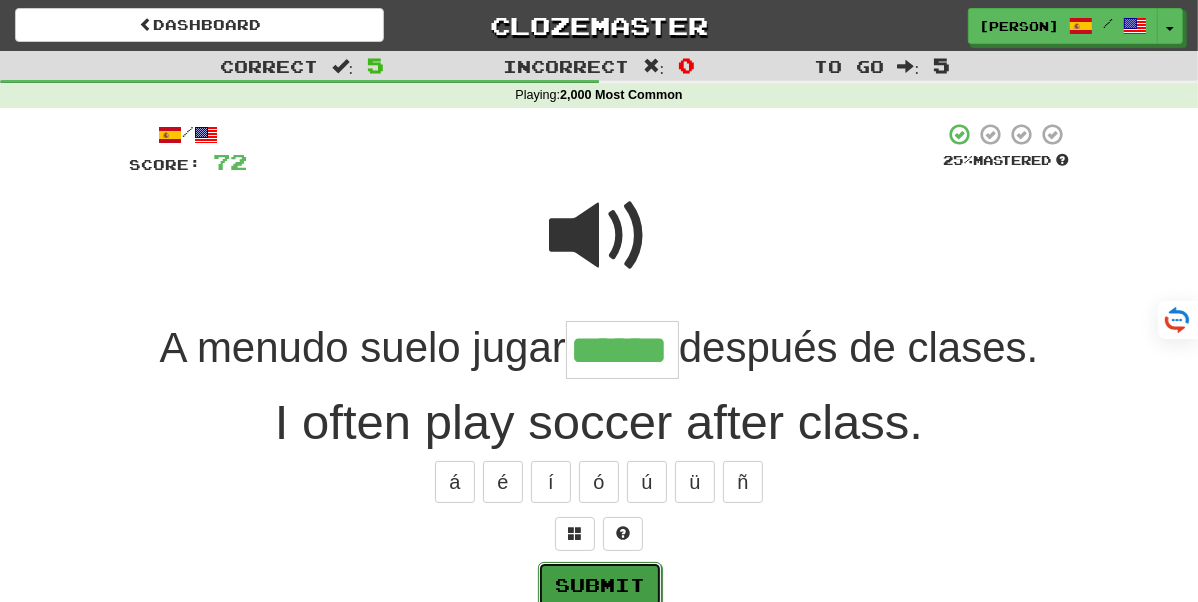 click on "Submit" at bounding box center (600, 585) 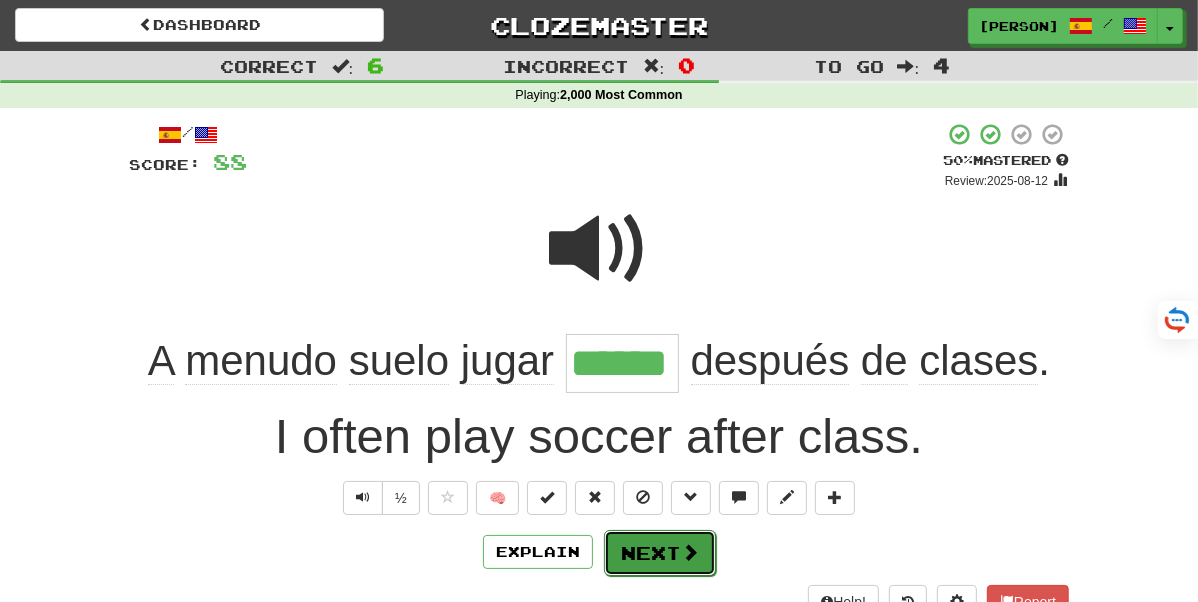 click on "Next" at bounding box center (660, 553) 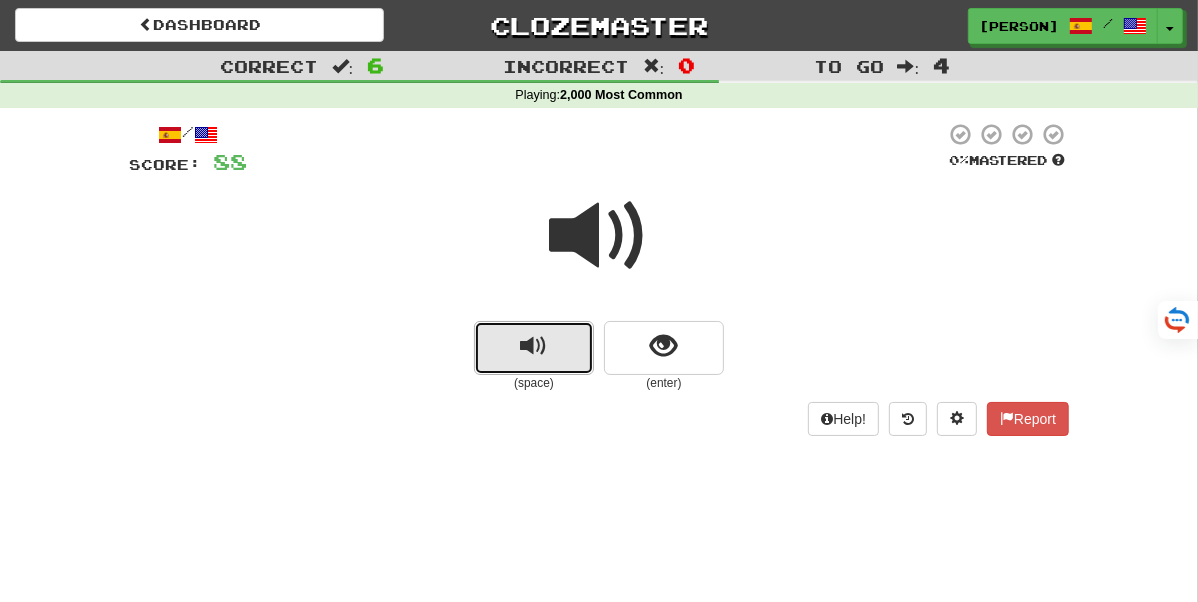 click at bounding box center (534, 348) 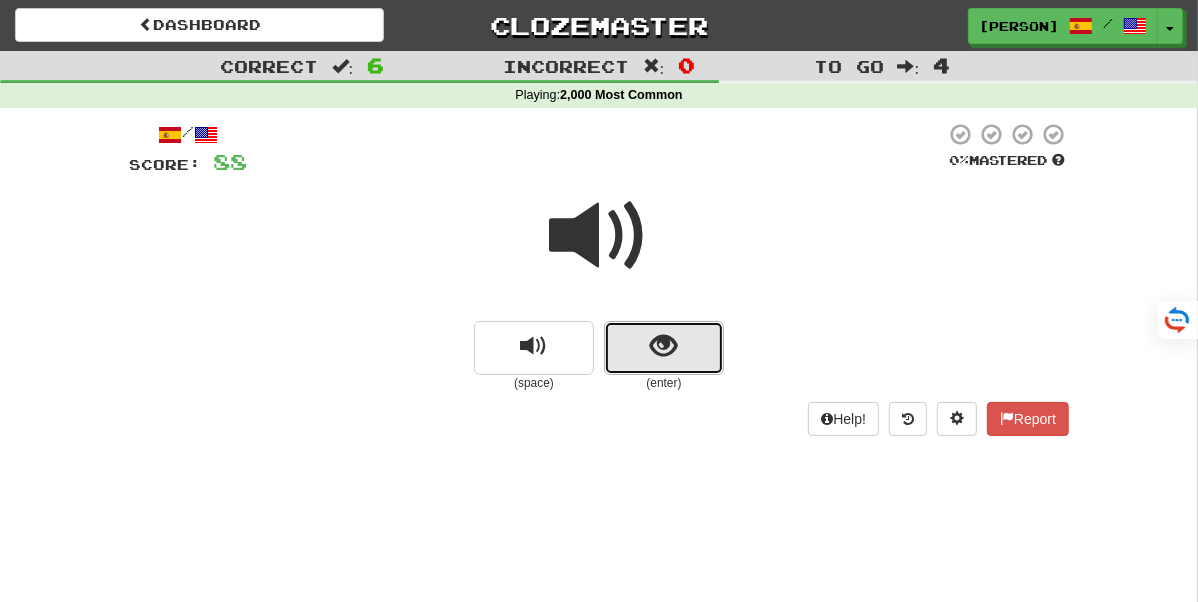 click at bounding box center (664, 346) 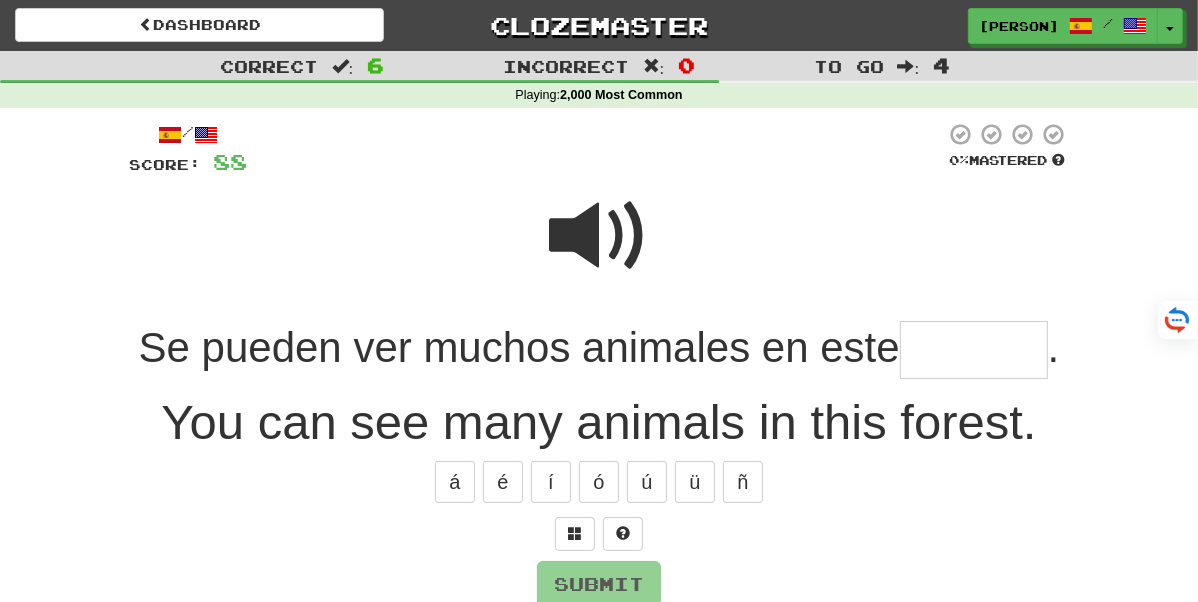 click at bounding box center (599, 236) 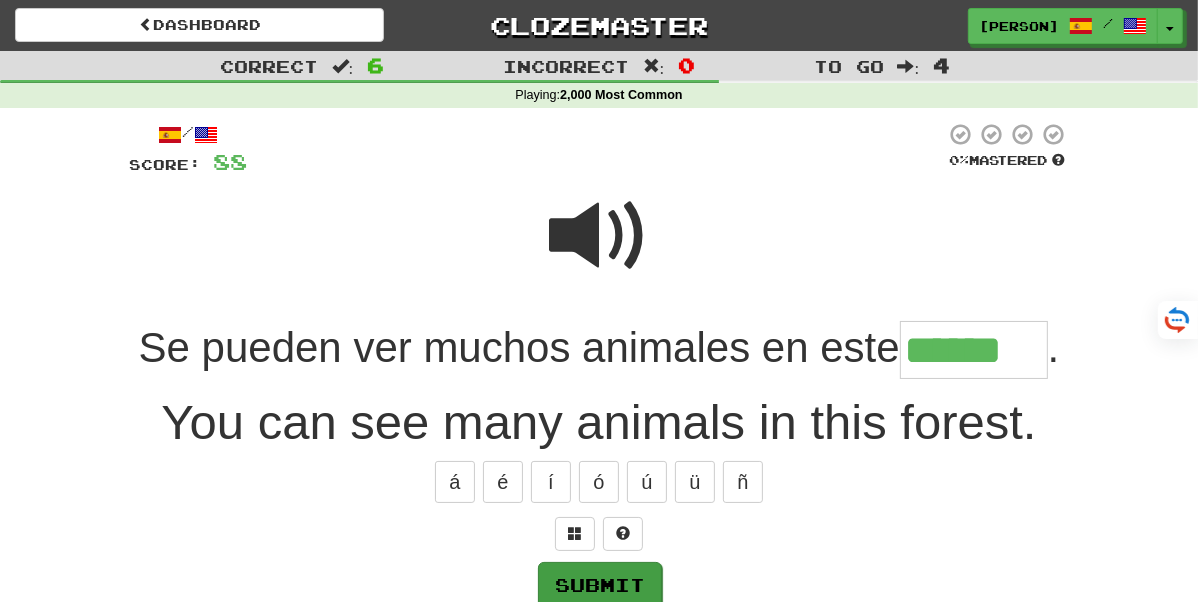 type on "******" 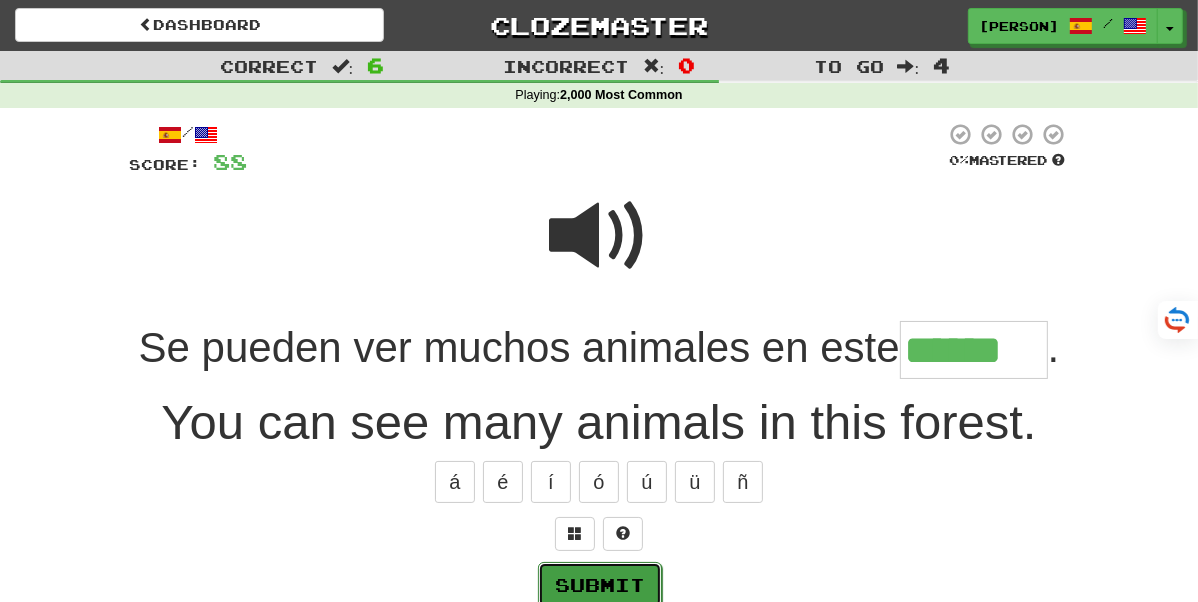 click on "Submit" at bounding box center [600, 585] 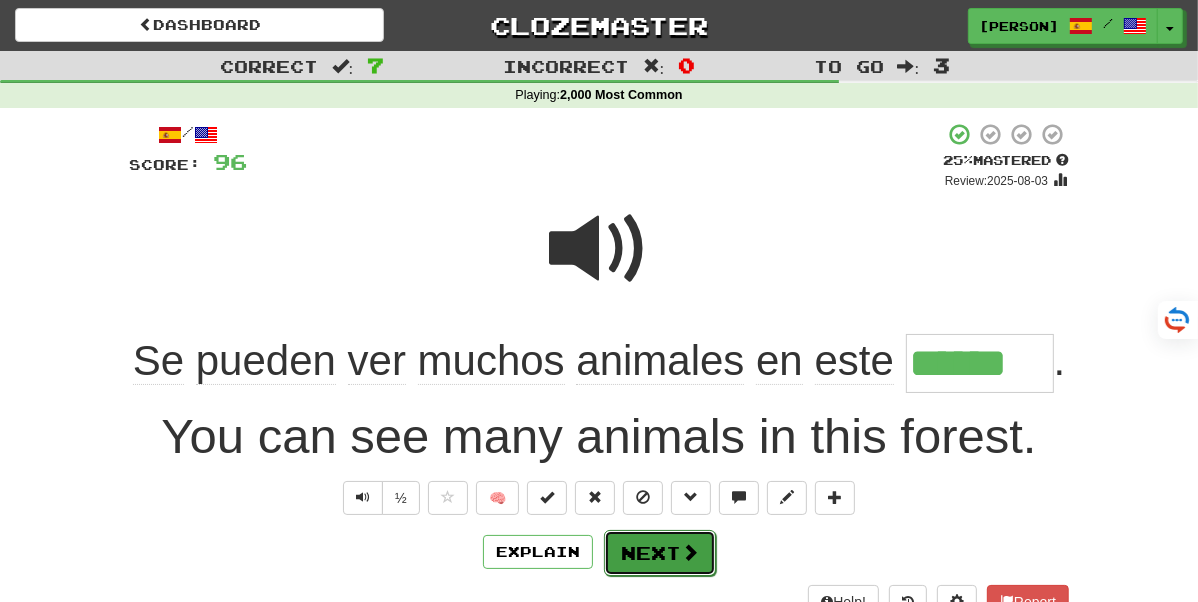 click on "Next" at bounding box center [660, 553] 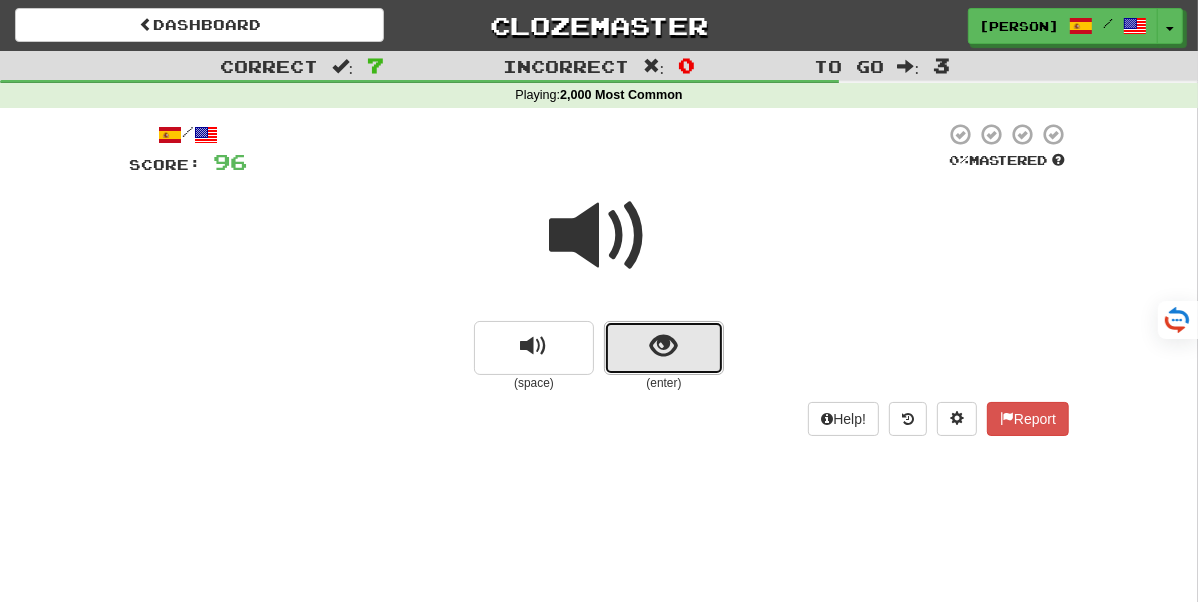 click at bounding box center (664, 348) 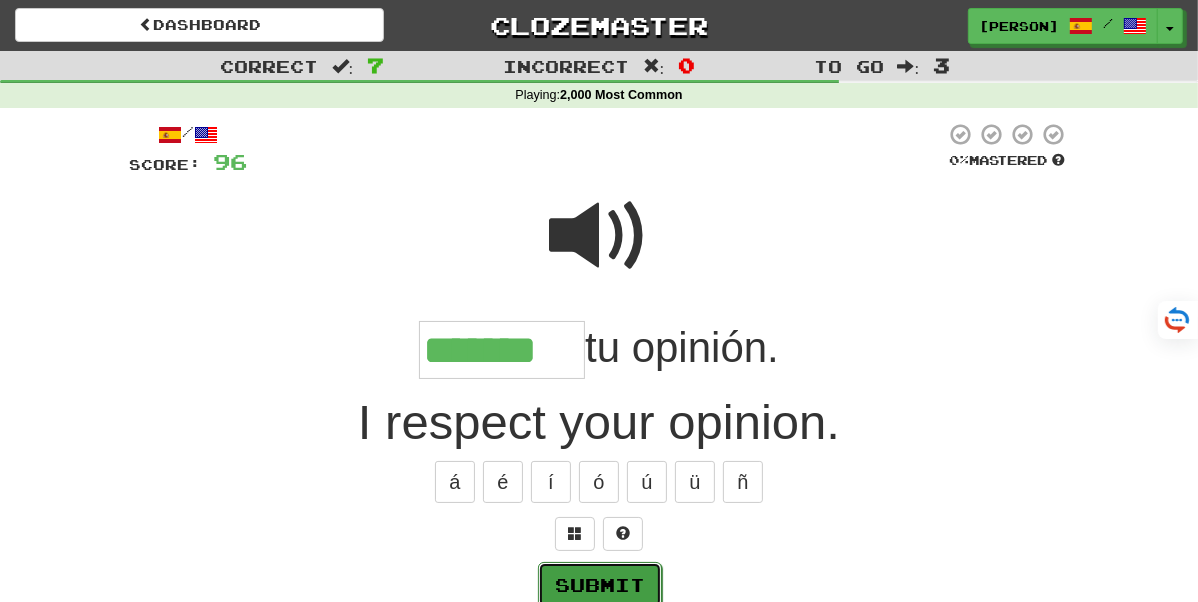 click on "Submit" at bounding box center (600, 585) 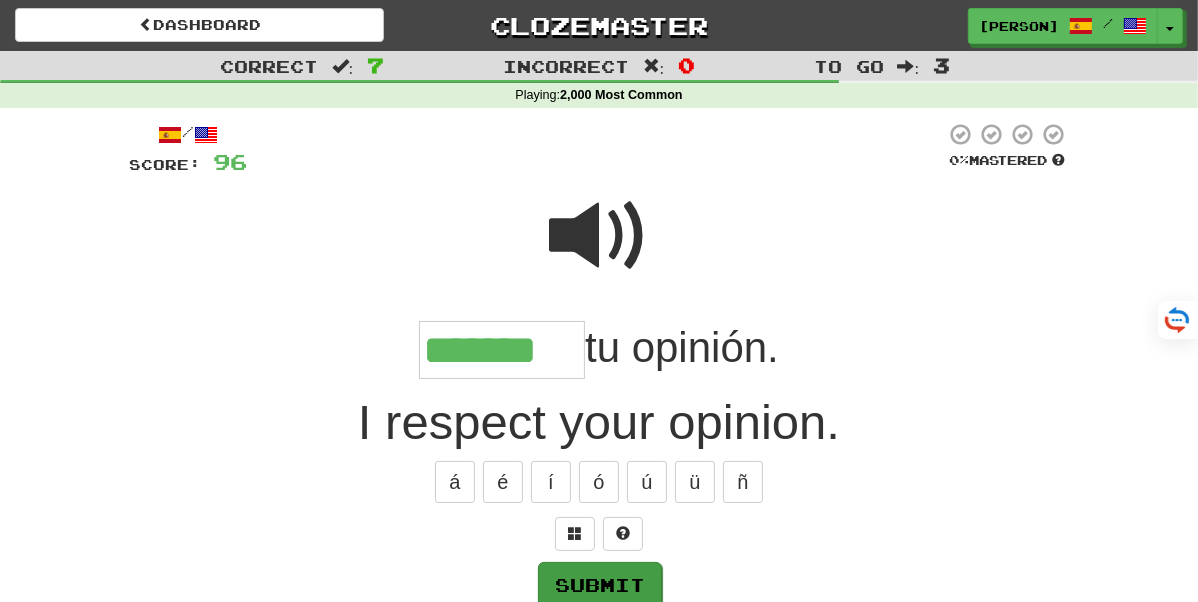 type on "*******" 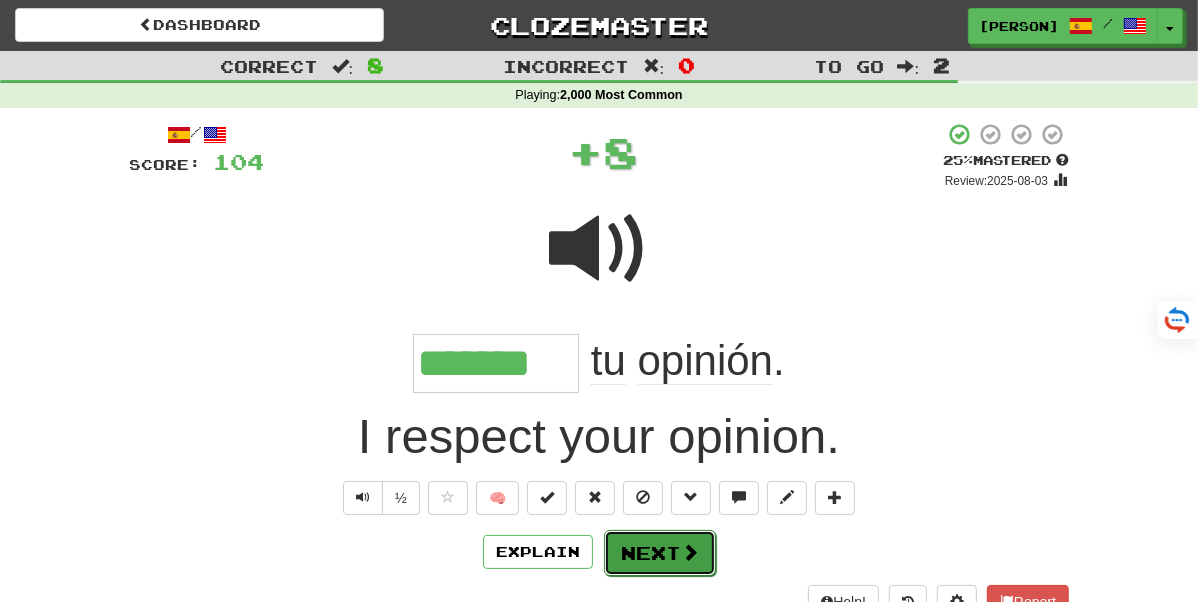click on "Next" at bounding box center (660, 553) 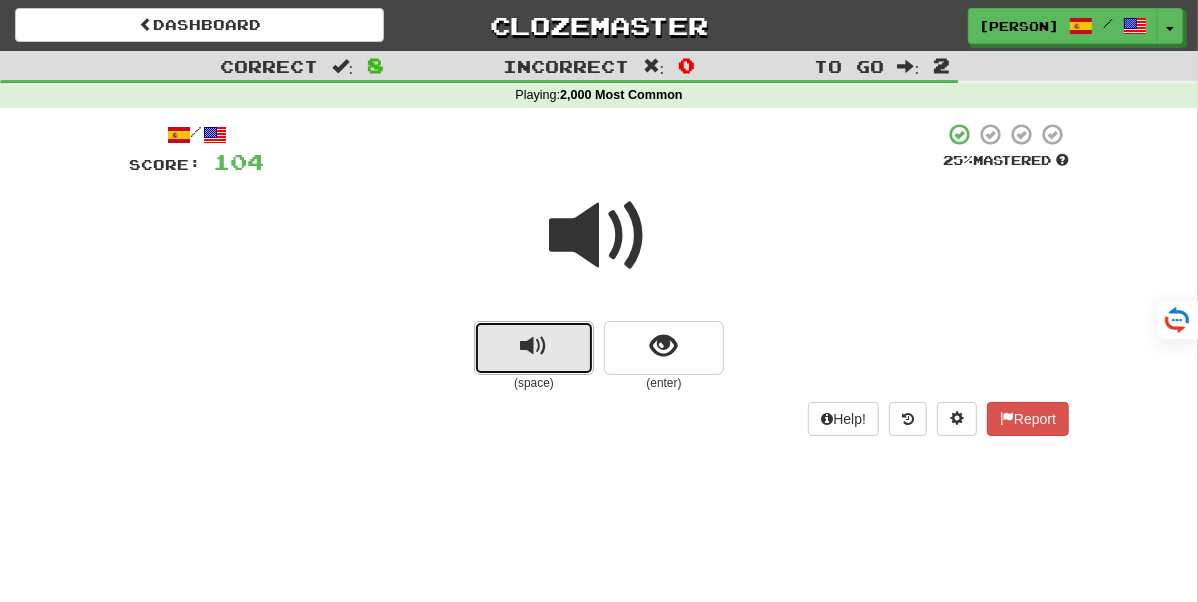 click at bounding box center (534, 348) 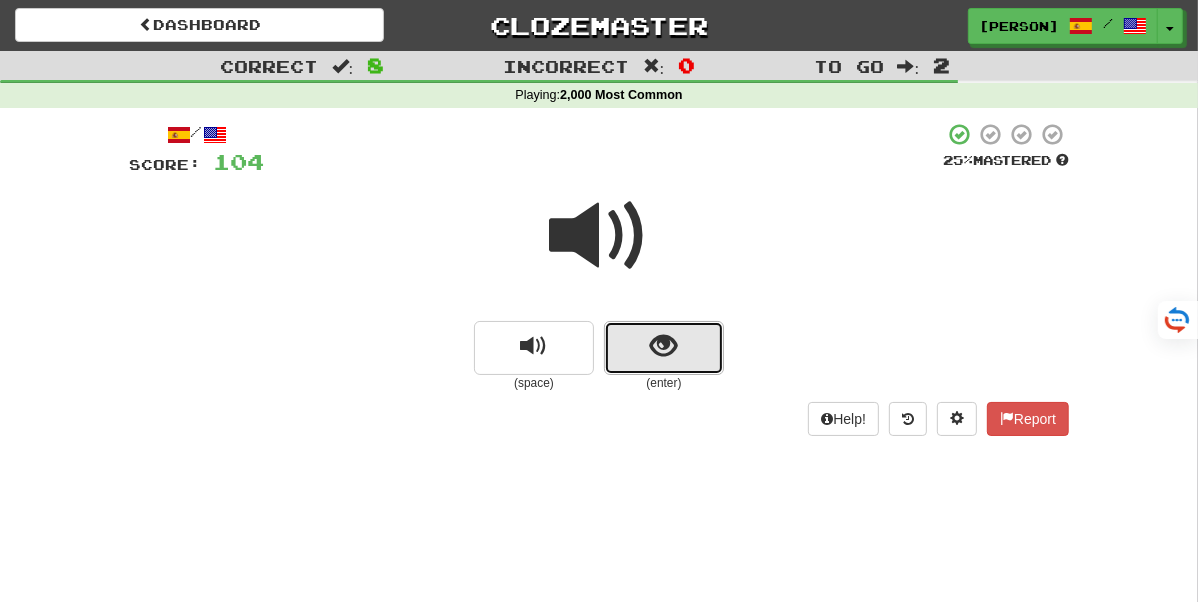 click at bounding box center [664, 348] 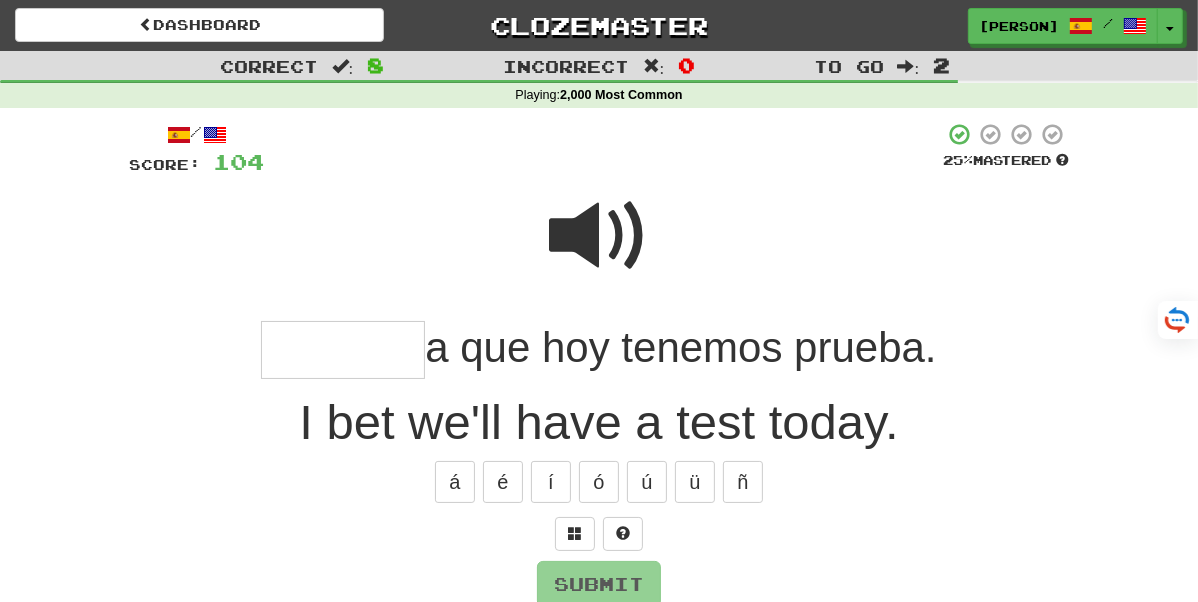 type on "*" 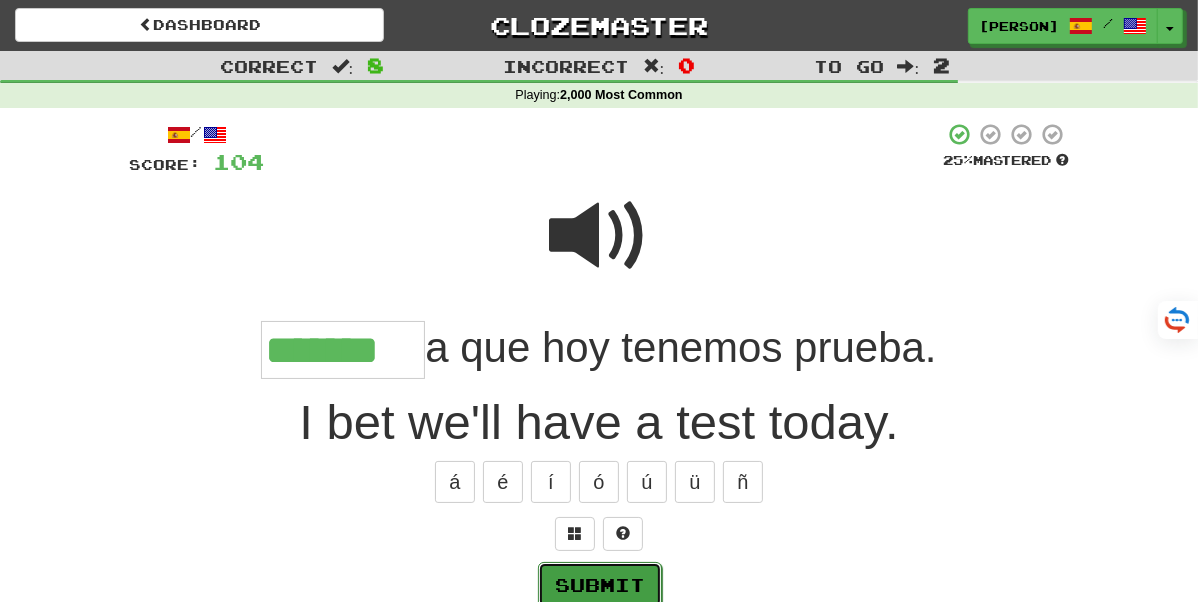 click on "Submit" at bounding box center [600, 585] 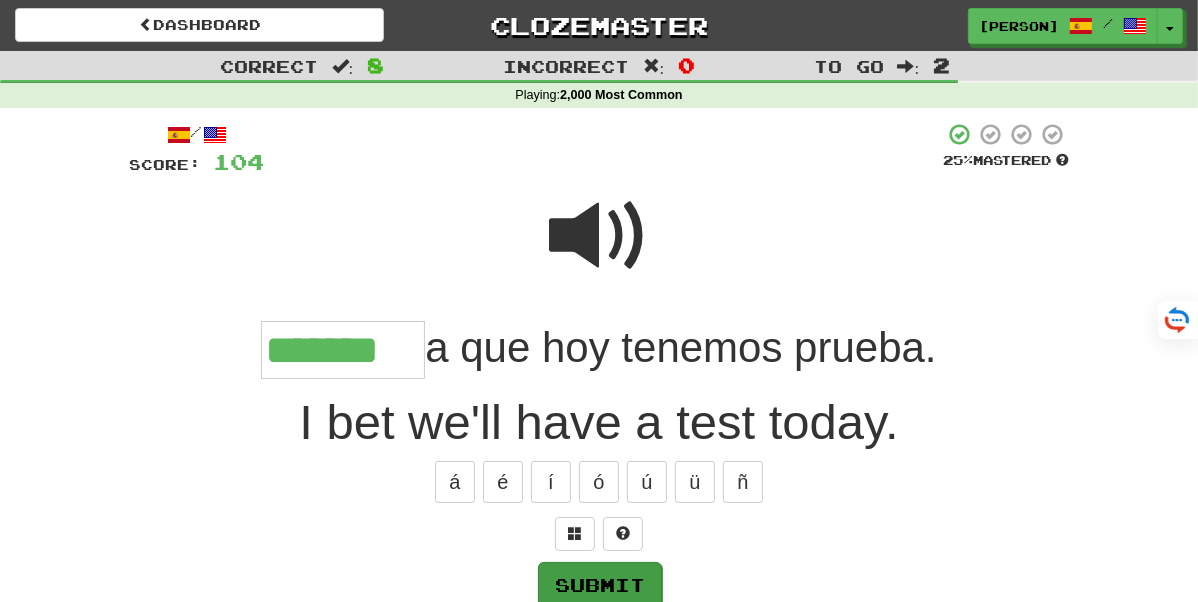 type on "*******" 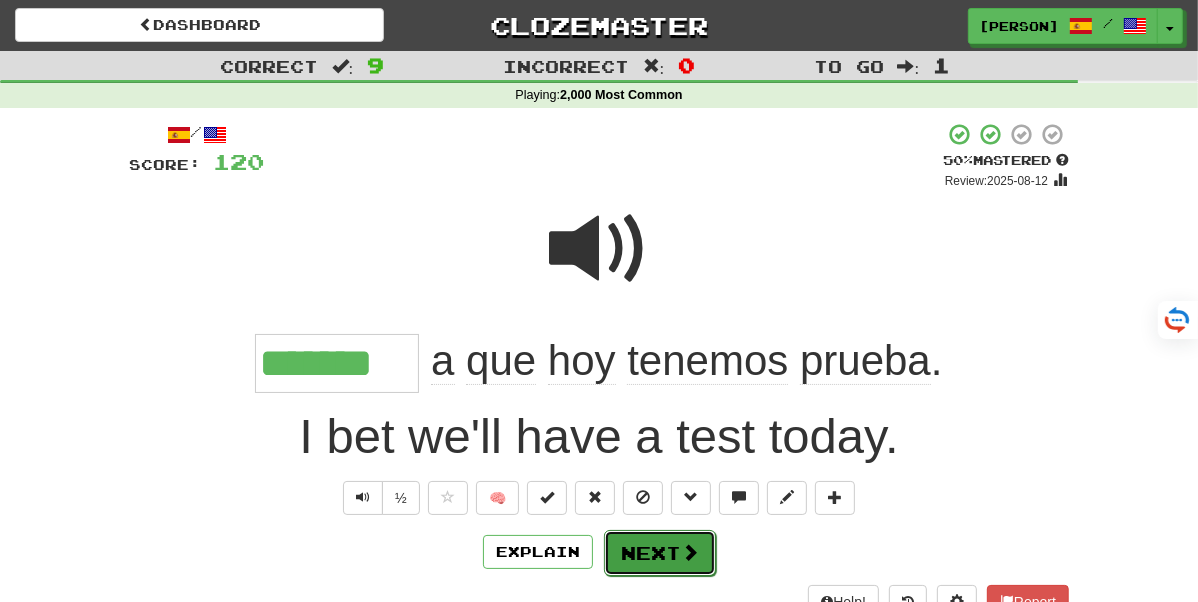click on "Next" at bounding box center (660, 553) 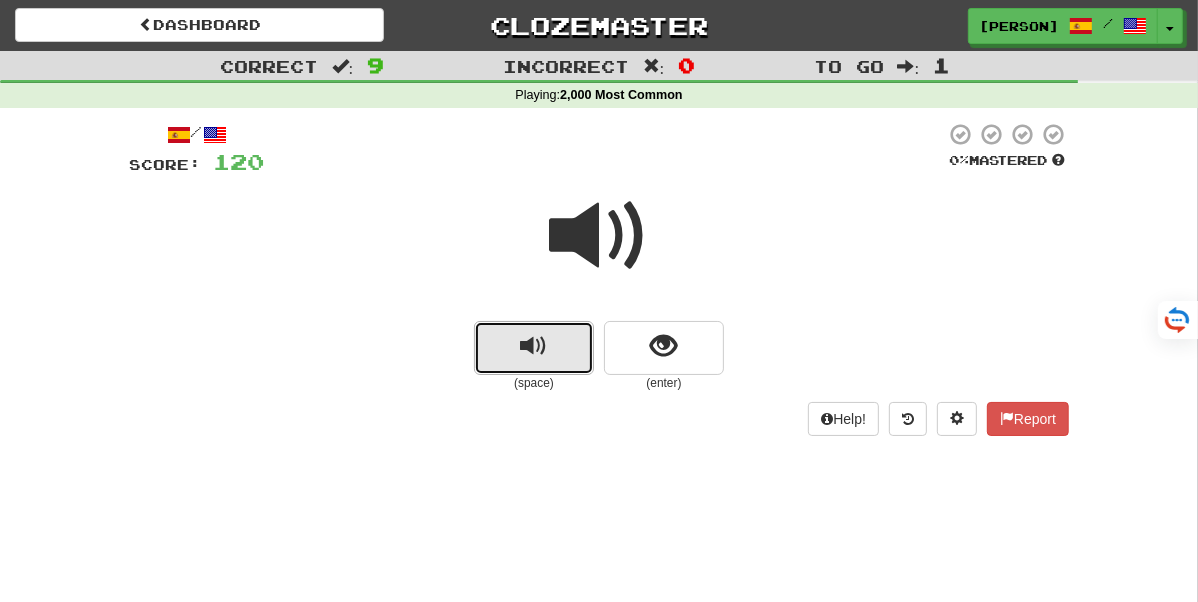 click at bounding box center [534, 348] 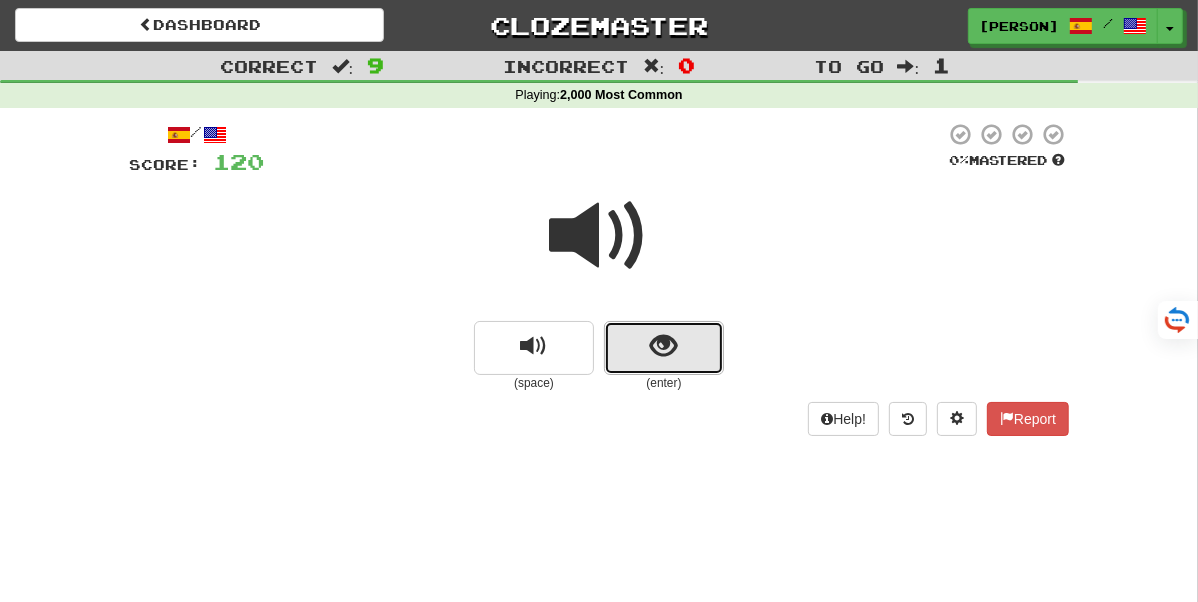 click at bounding box center [664, 348] 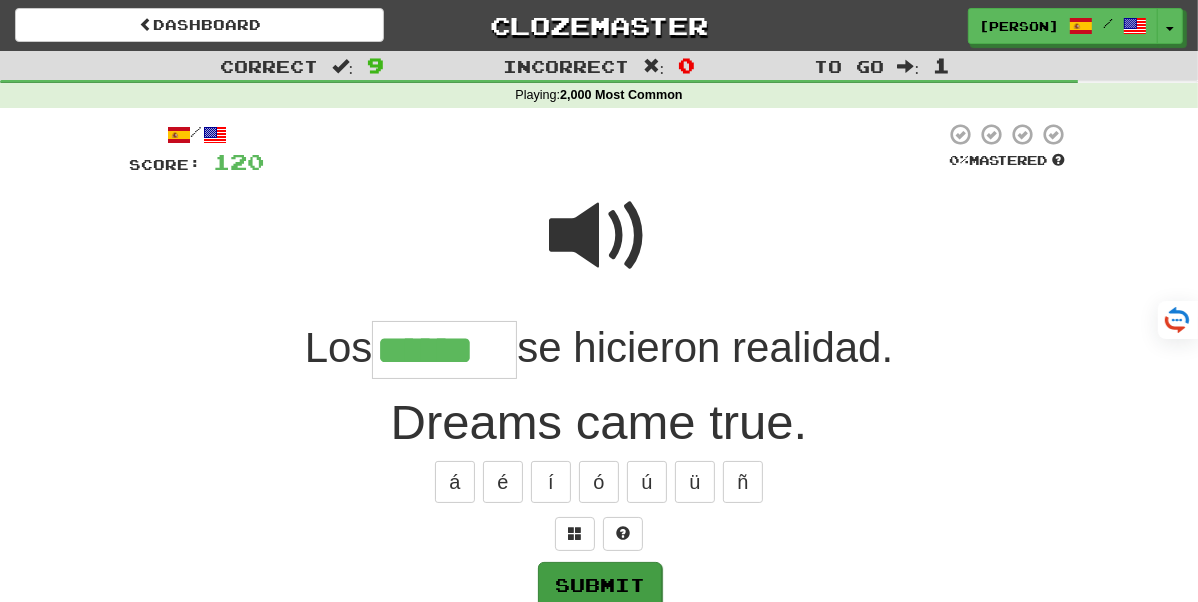 type on "******" 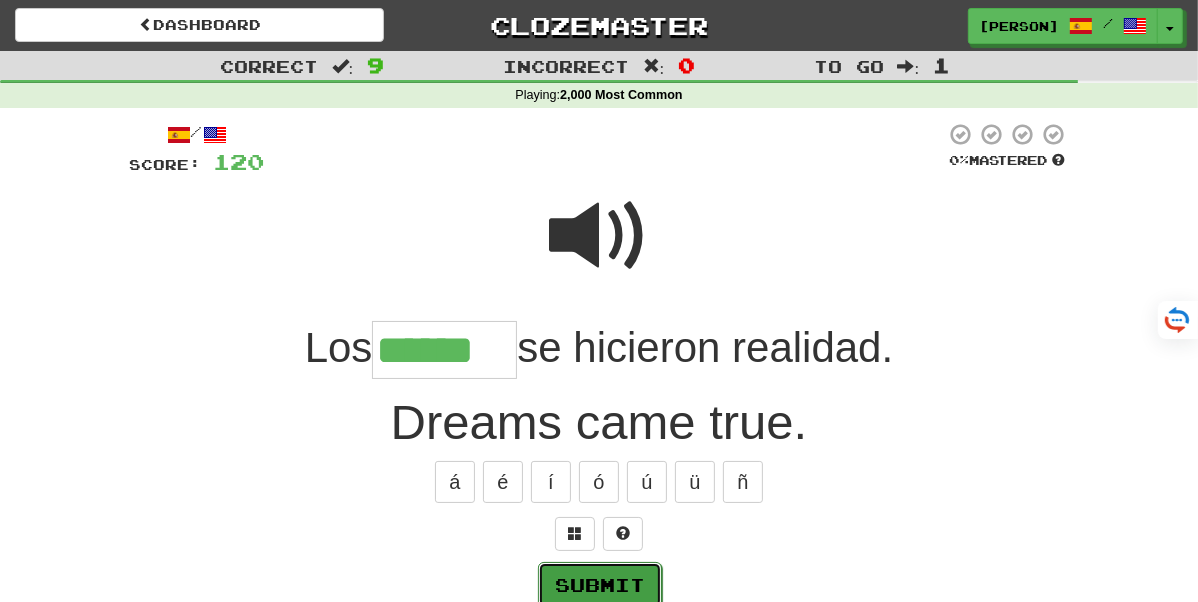 click on "Submit" at bounding box center [600, 585] 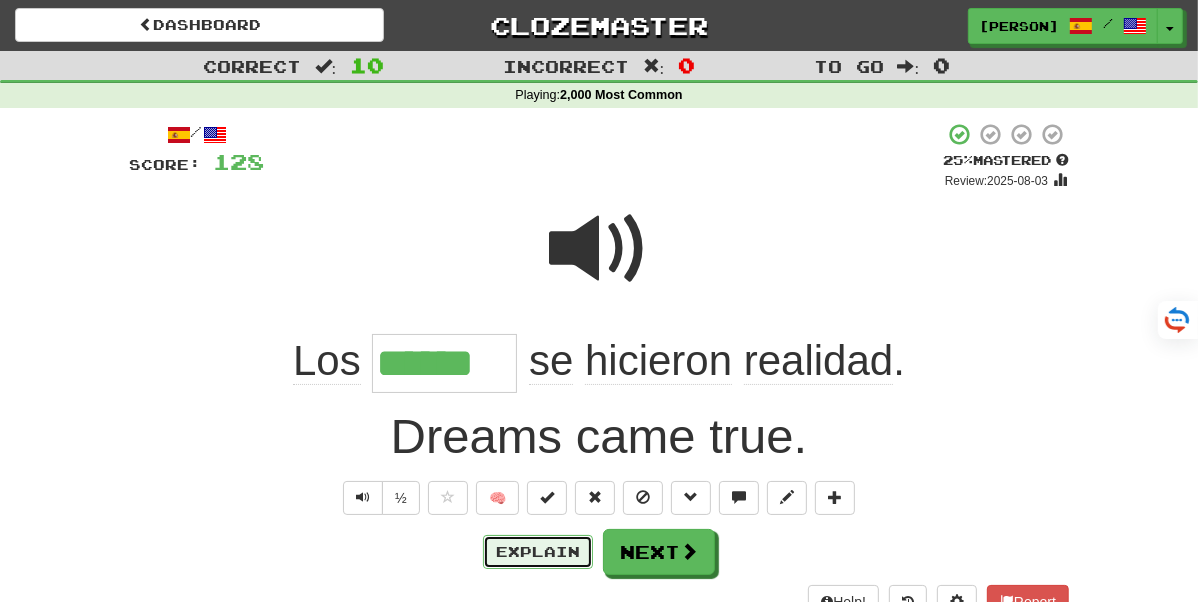 click on "Explain" at bounding box center [538, 552] 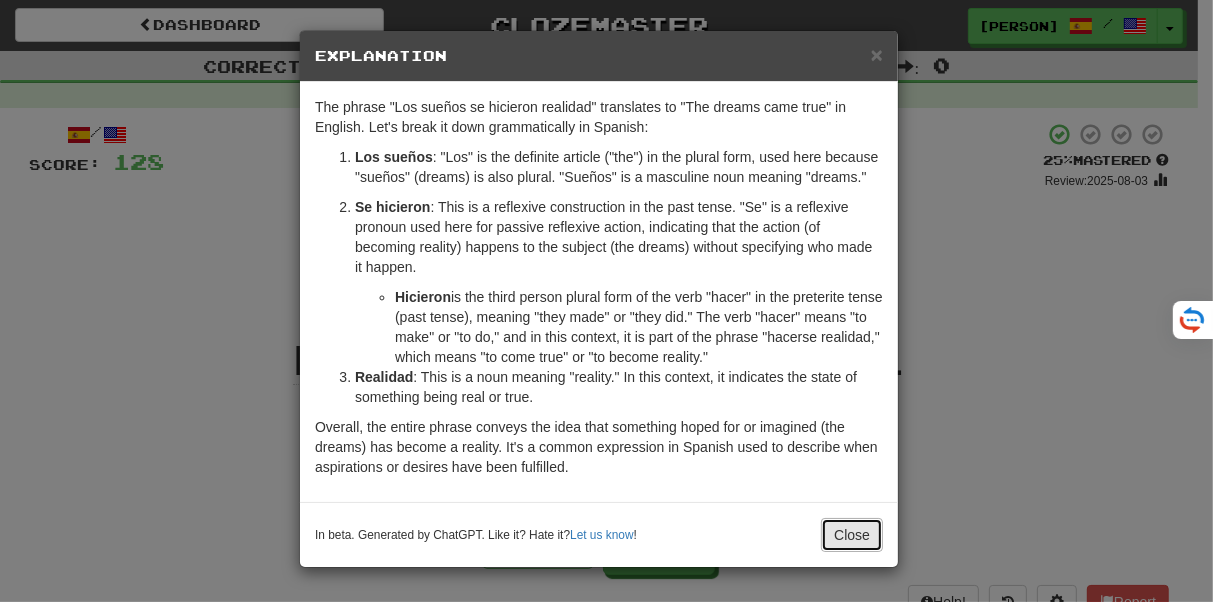 click on "Close" at bounding box center [852, 535] 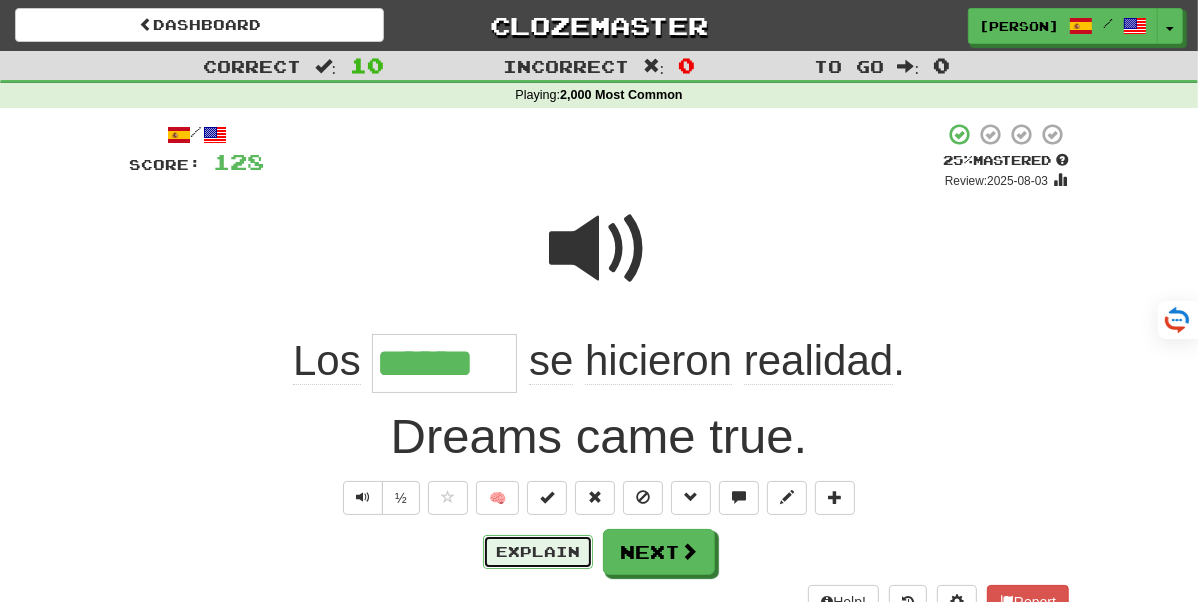 click on "Explain" at bounding box center [538, 552] 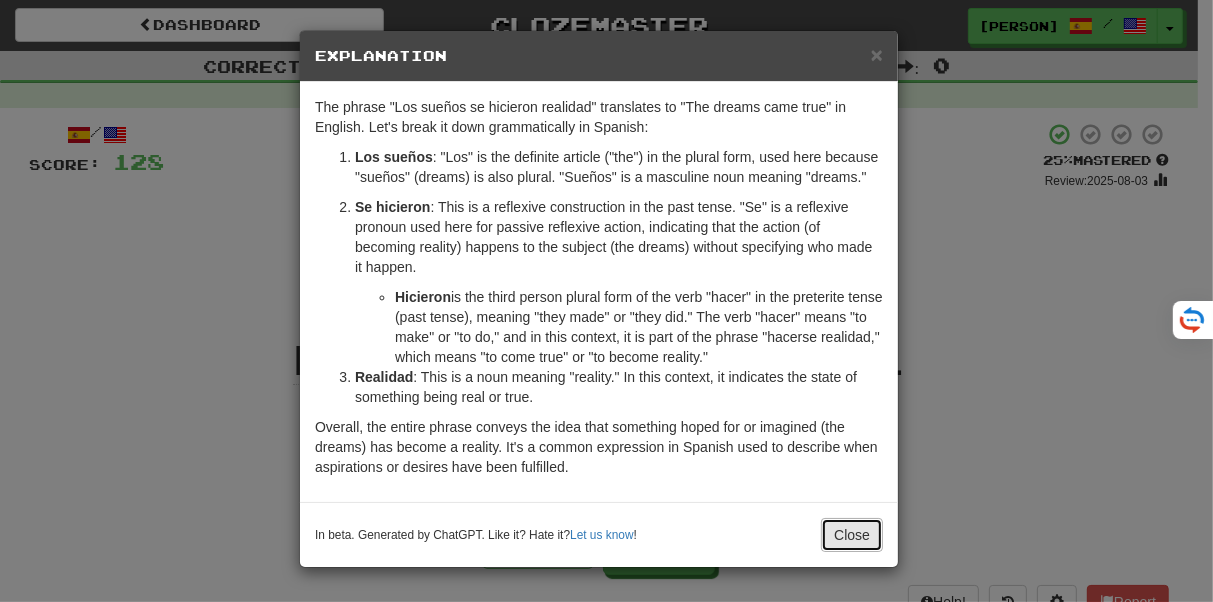 click on "Close" at bounding box center [852, 535] 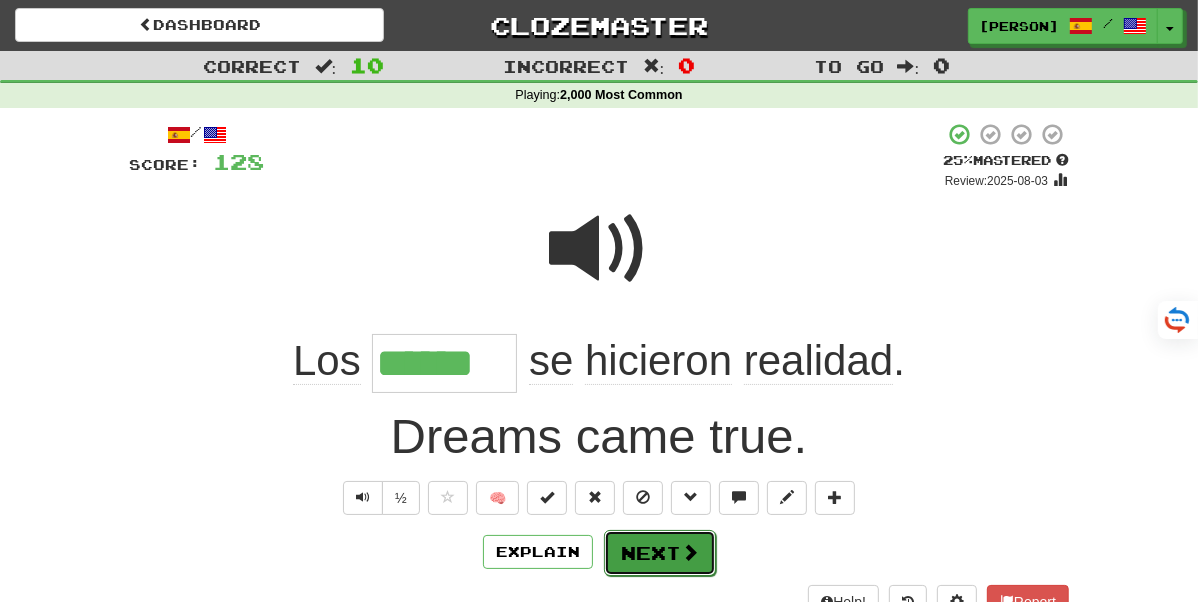 click on "Next" at bounding box center [660, 553] 